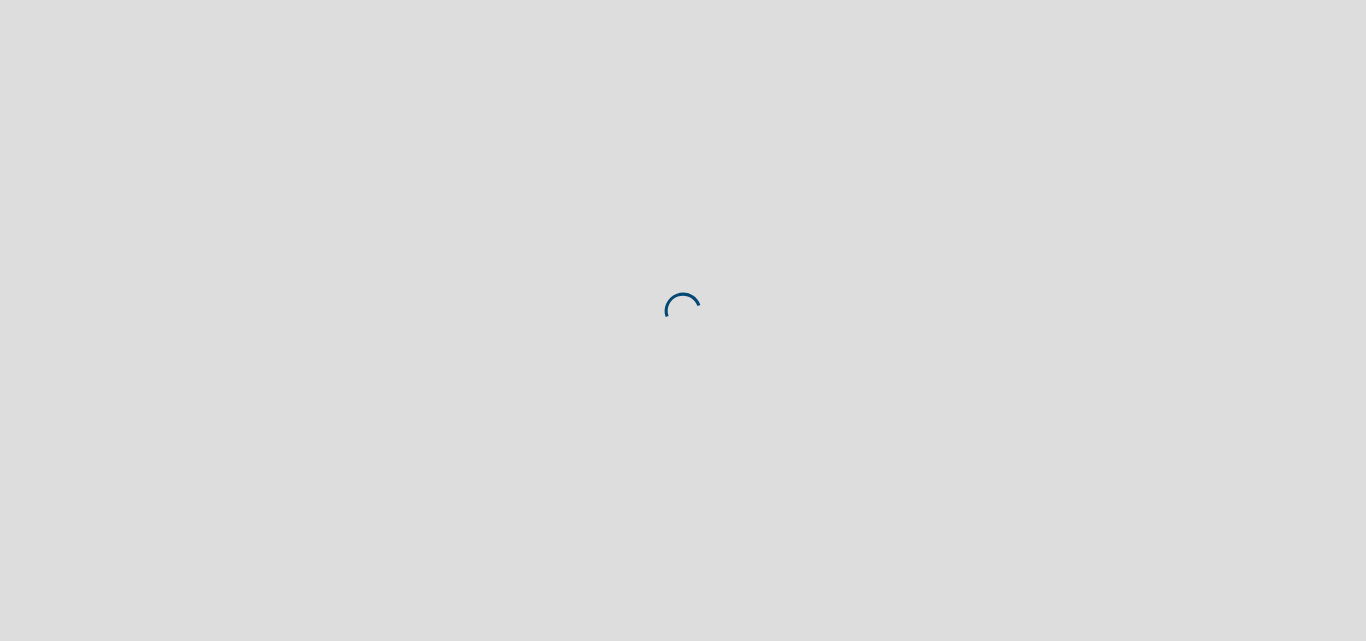 scroll, scrollTop: 0, scrollLeft: 0, axis: both 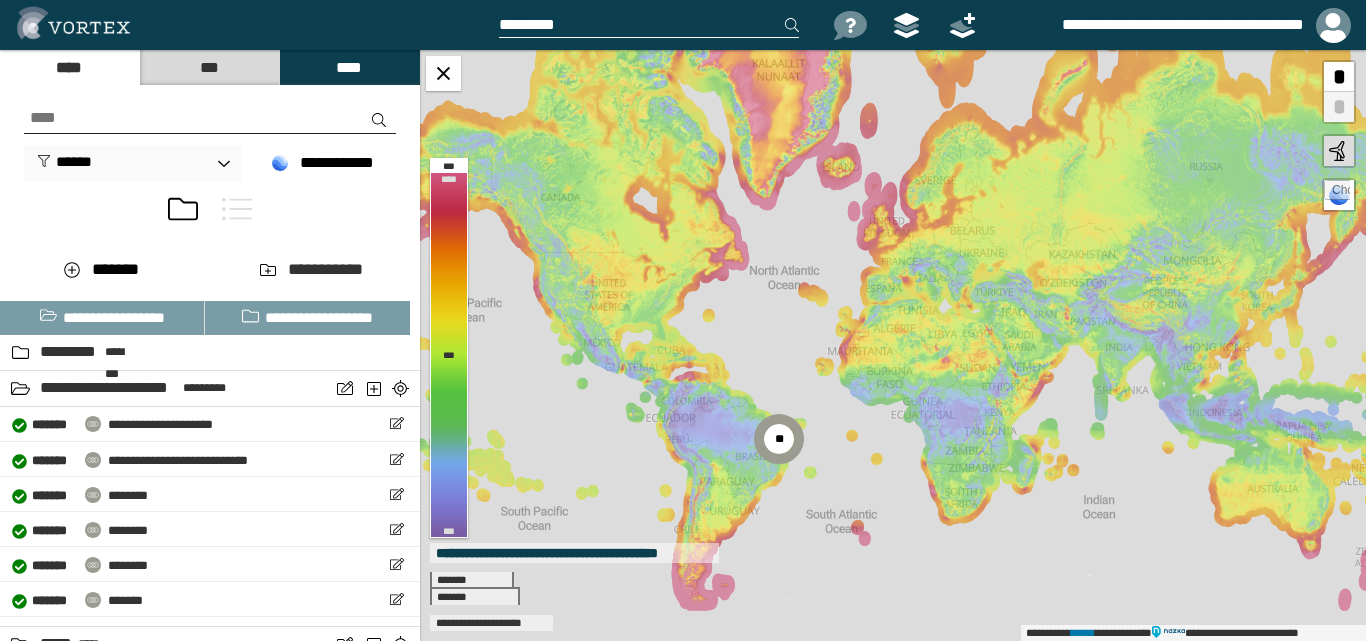 click on "***" at bounding box center [209, 67] 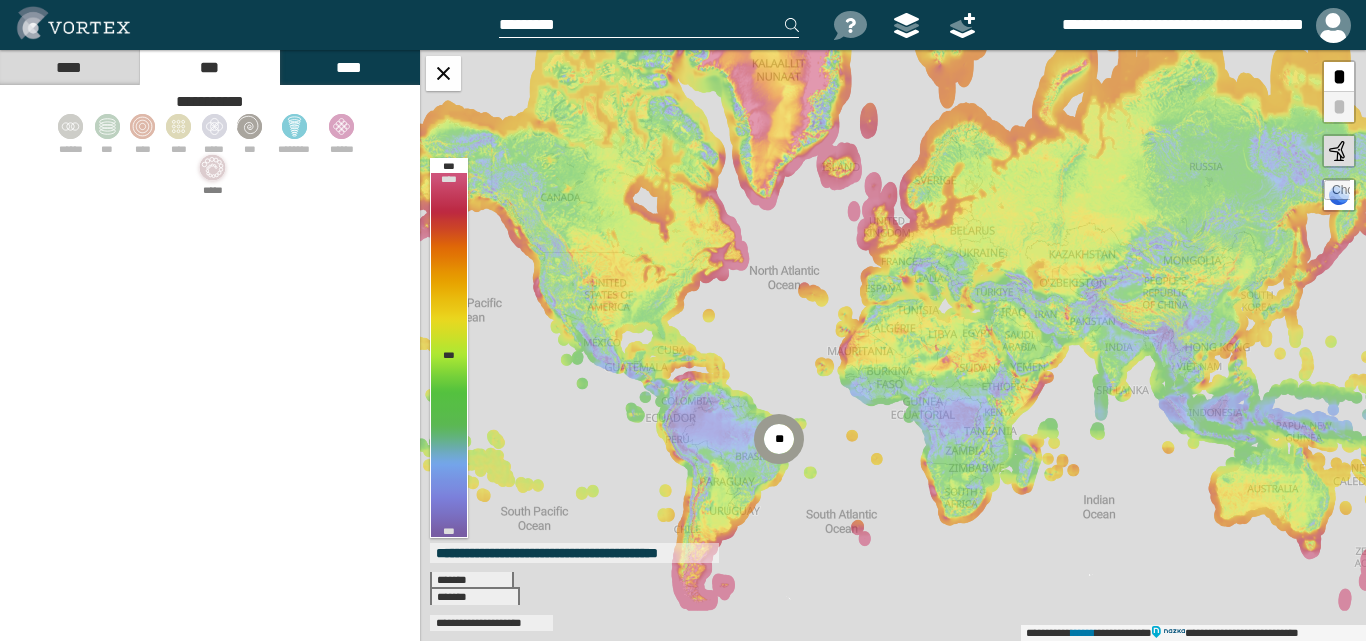 click 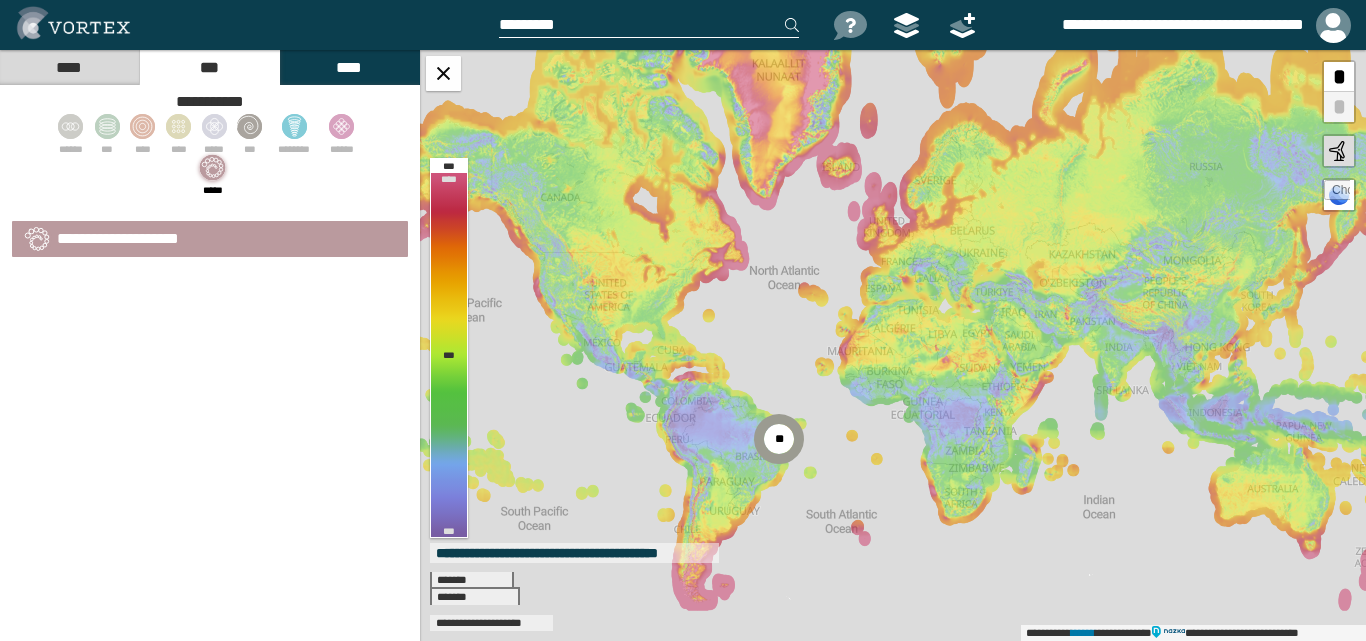 select on "**" 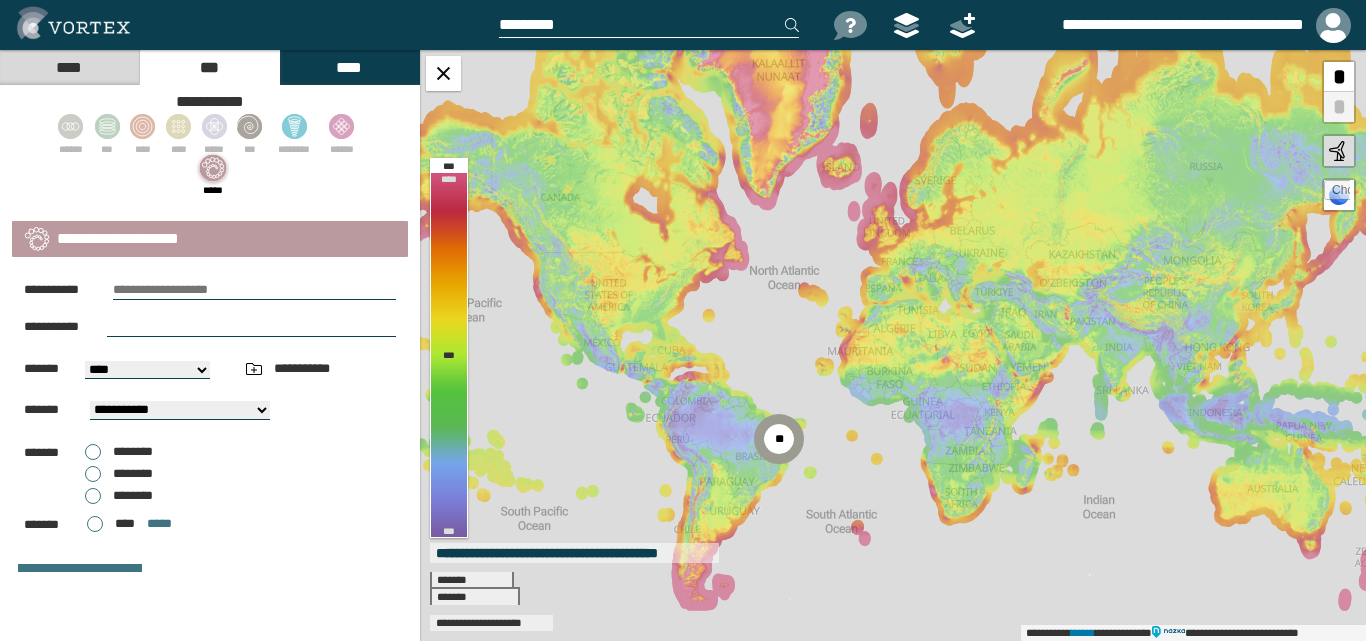 click on "********" at bounding box center (133, 495) 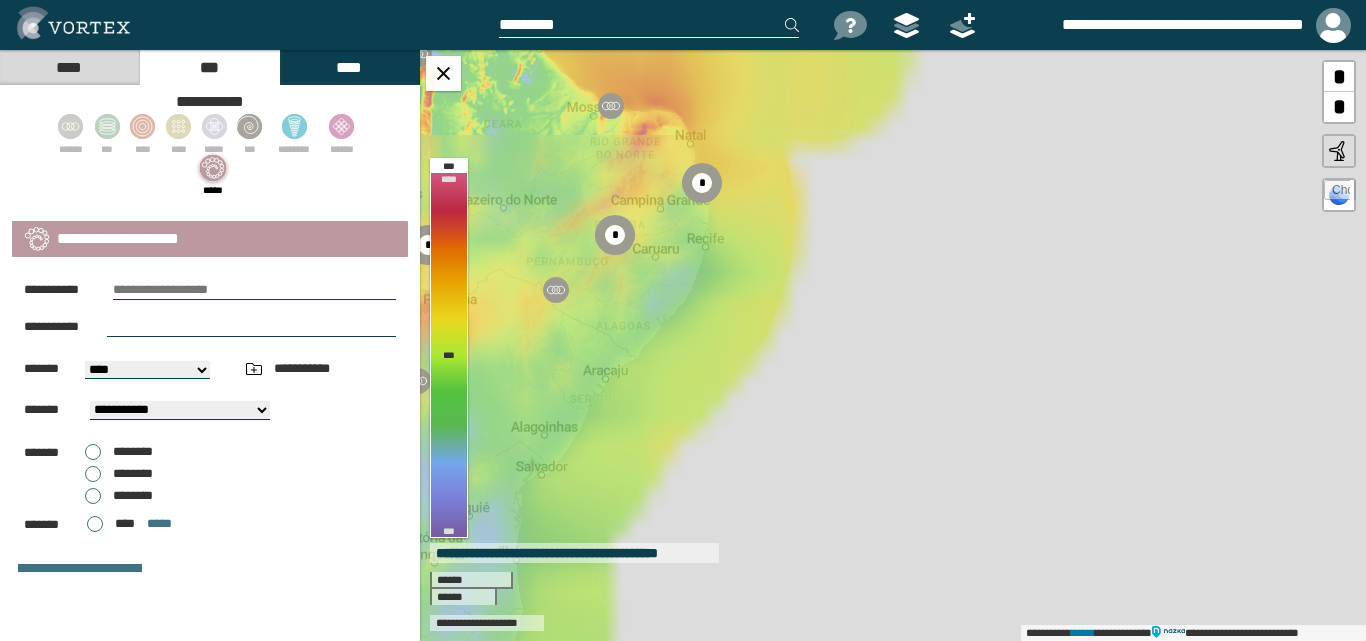 drag, startPoint x: 940, startPoint y: 344, endPoint x: 403, endPoint y: 52, distance: 611.25525 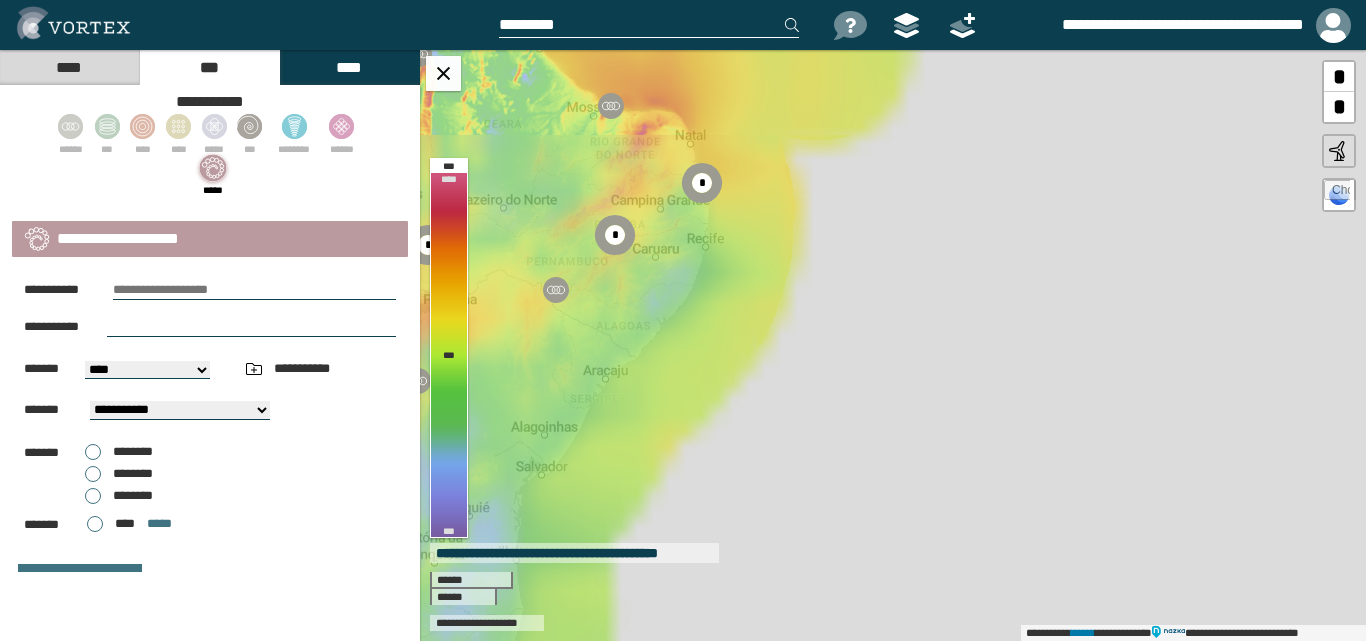 click on "[FIRST] [LAST] [COMPANY] [PRODUCT] [VERSION] [OS] [BUILD]" at bounding box center (683, 345) 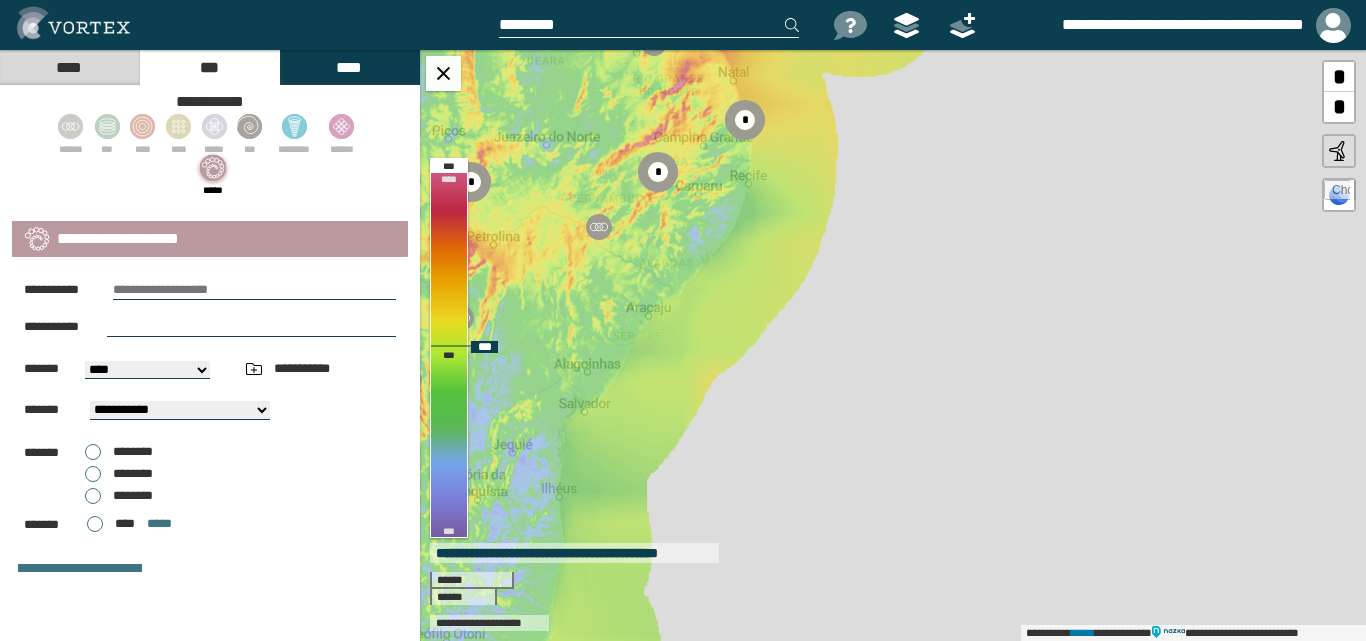click on "[FIRST] [LAST] [COMPANY] [PRODUCT] [VERSION] [OS] [BUILD]" at bounding box center (893, 345) 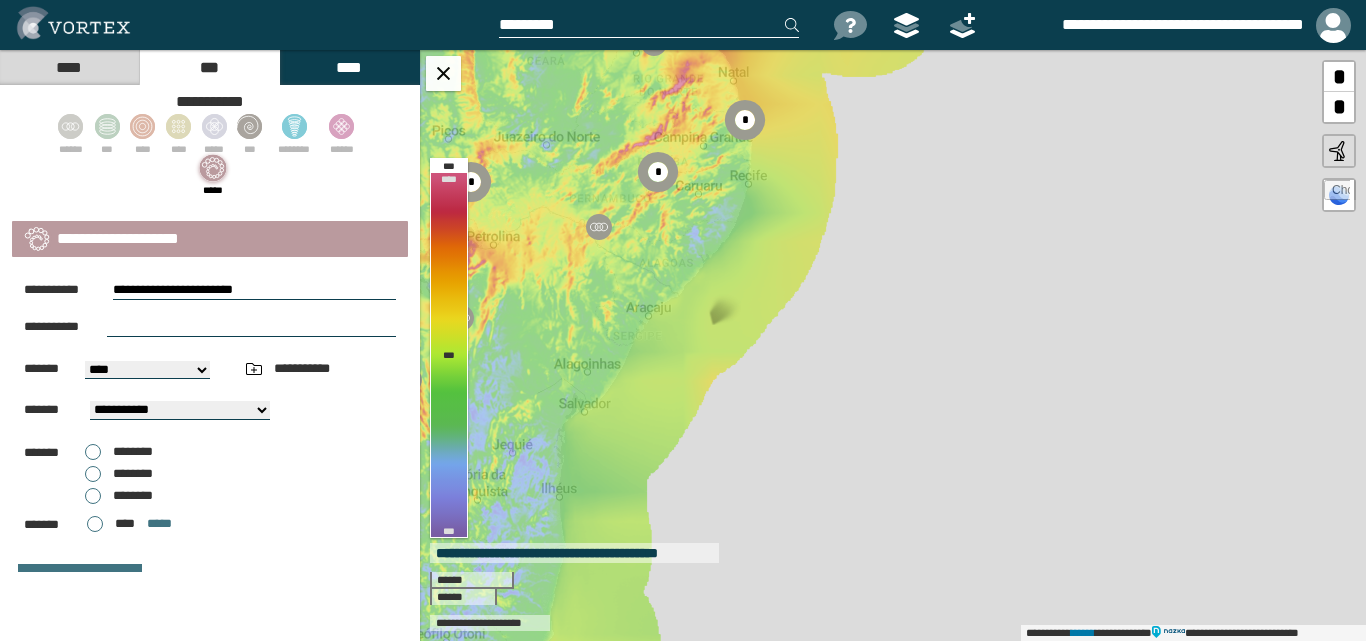 scroll, scrollTop: 33, scrollLeft: 0, axis: vertical 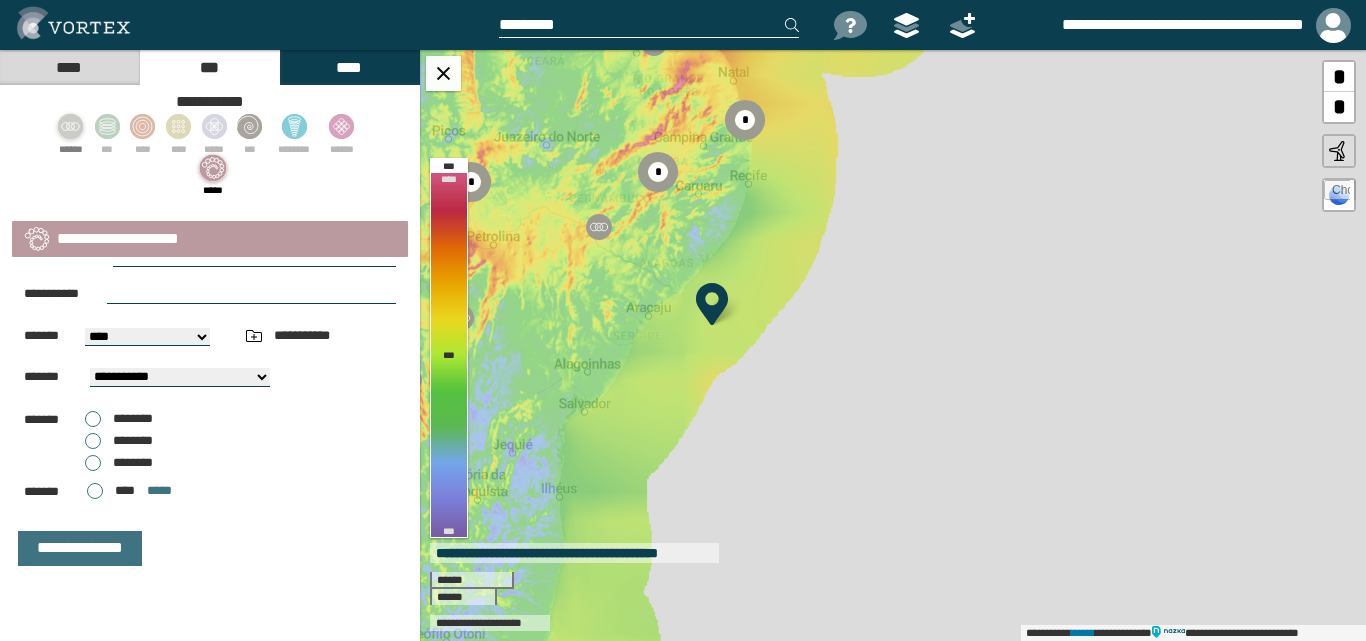 click 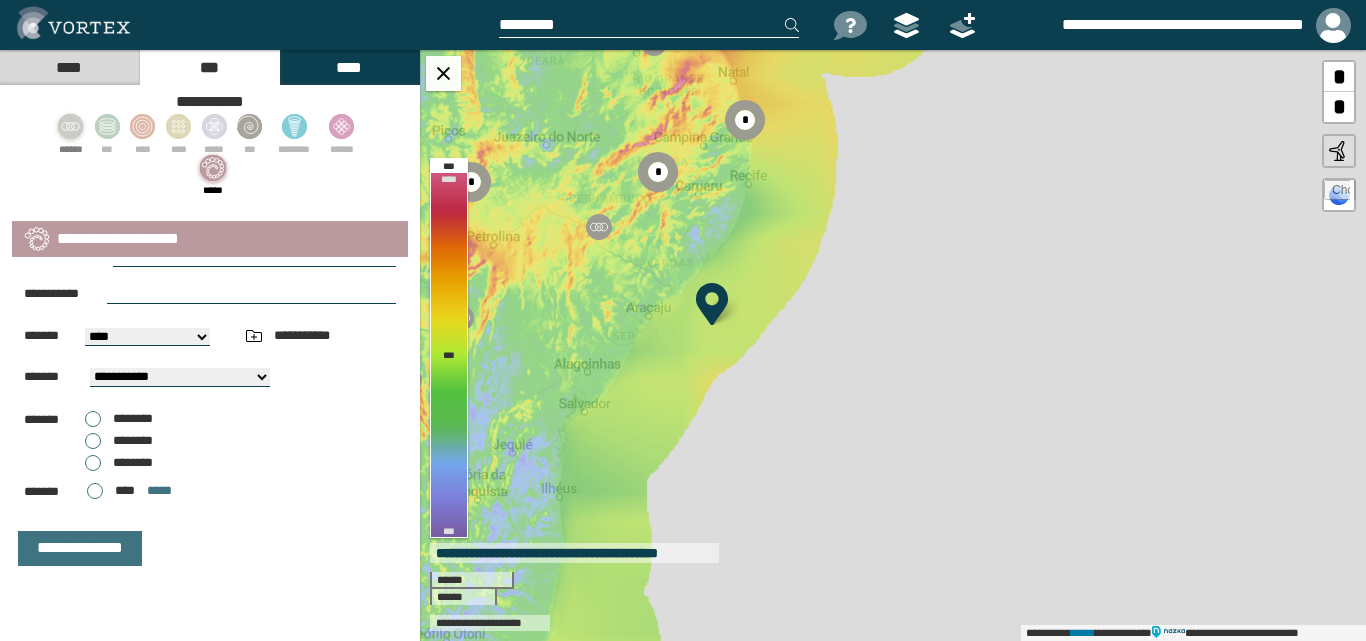 scroll, scrollTop: 0, scrollLeft: 0, axis: both 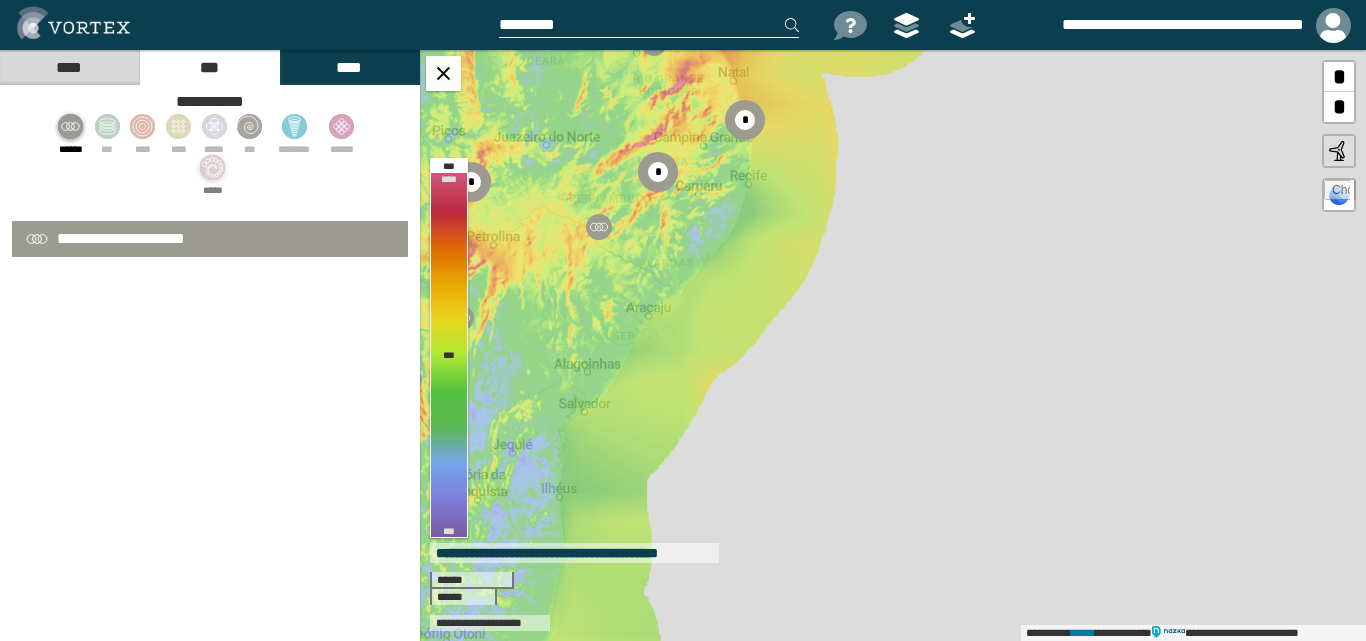 select on "**" 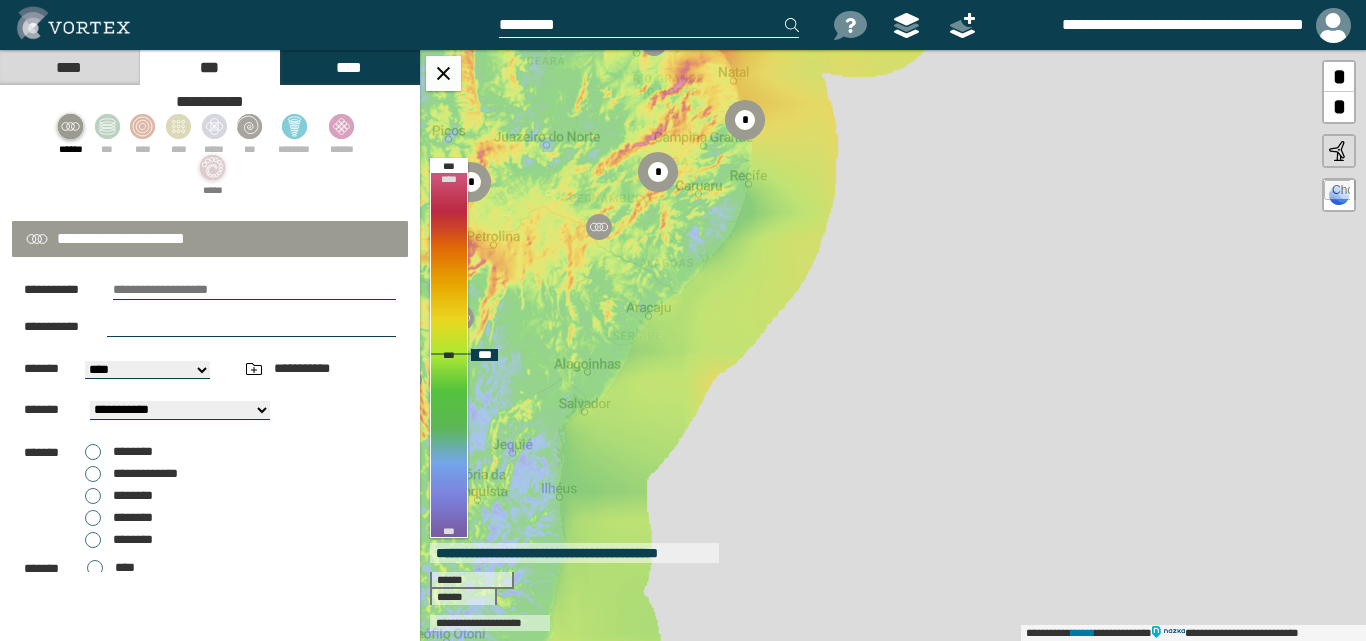 click on "[FIRST] [LAST] [COMPANY] [PRODUCT] [VERSION] [OS] [BUILD]" at bounding box center [893, 345] 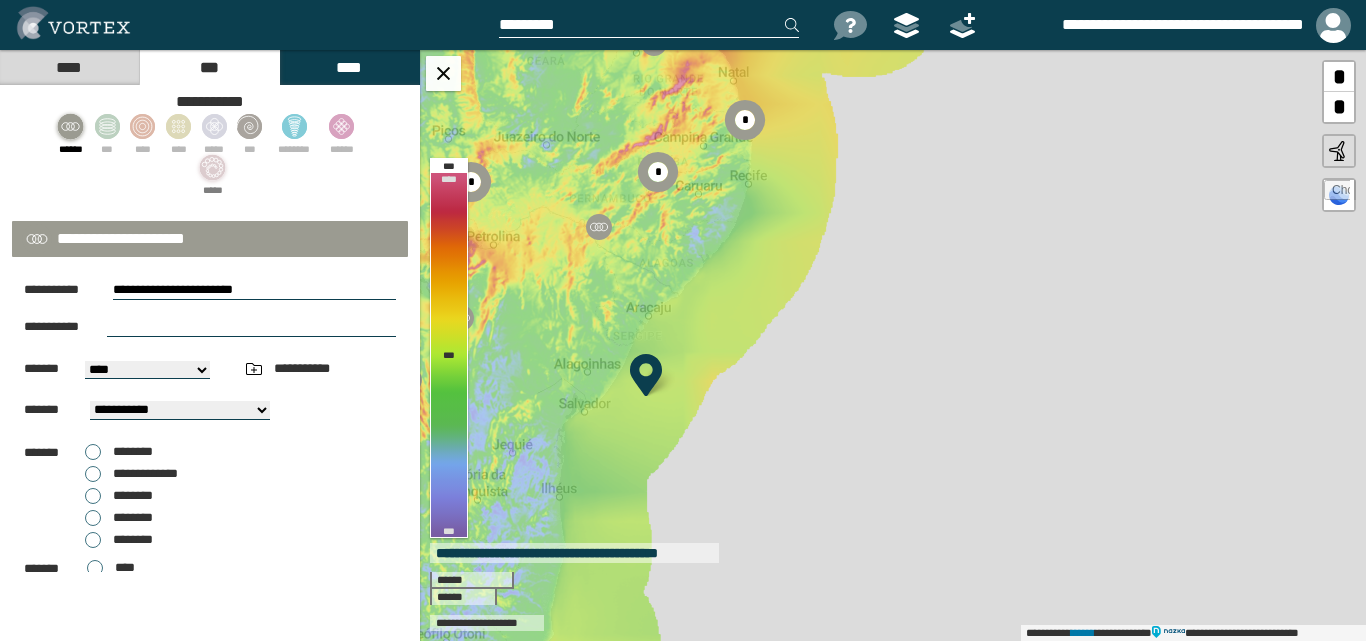 click on "****" at bounding box center [69, 67] 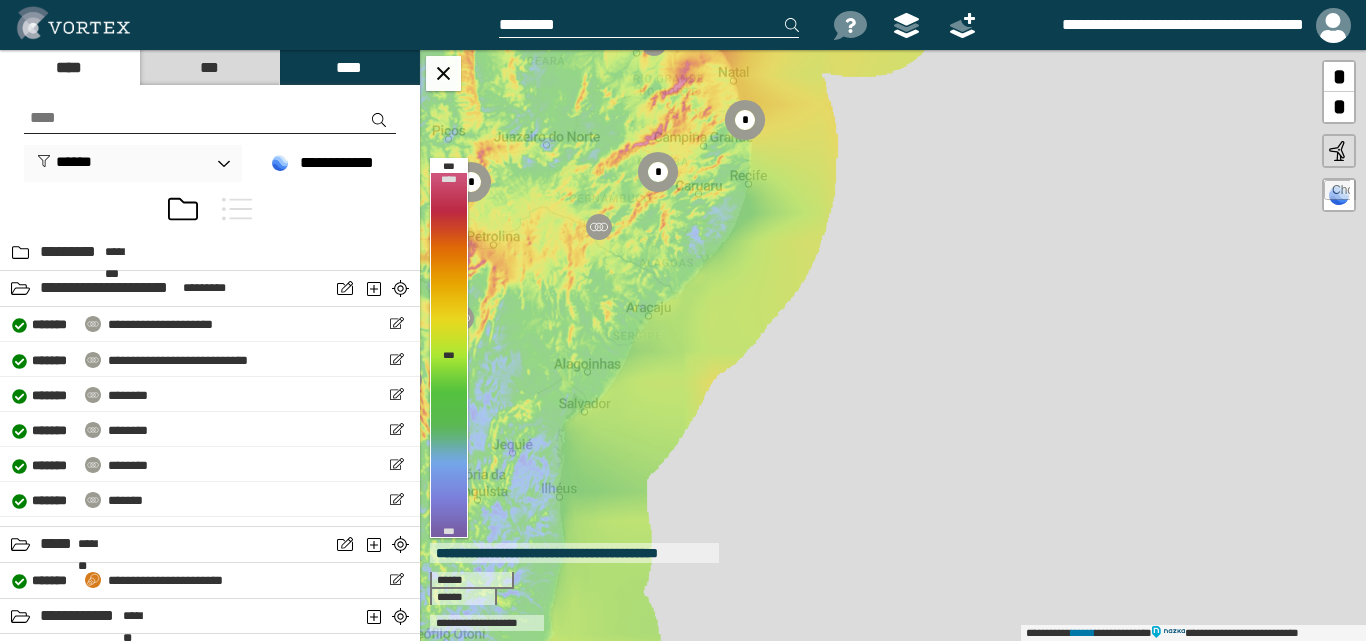 scroll, scrollTop: 131, scrollLeft: 0, axis: vertical 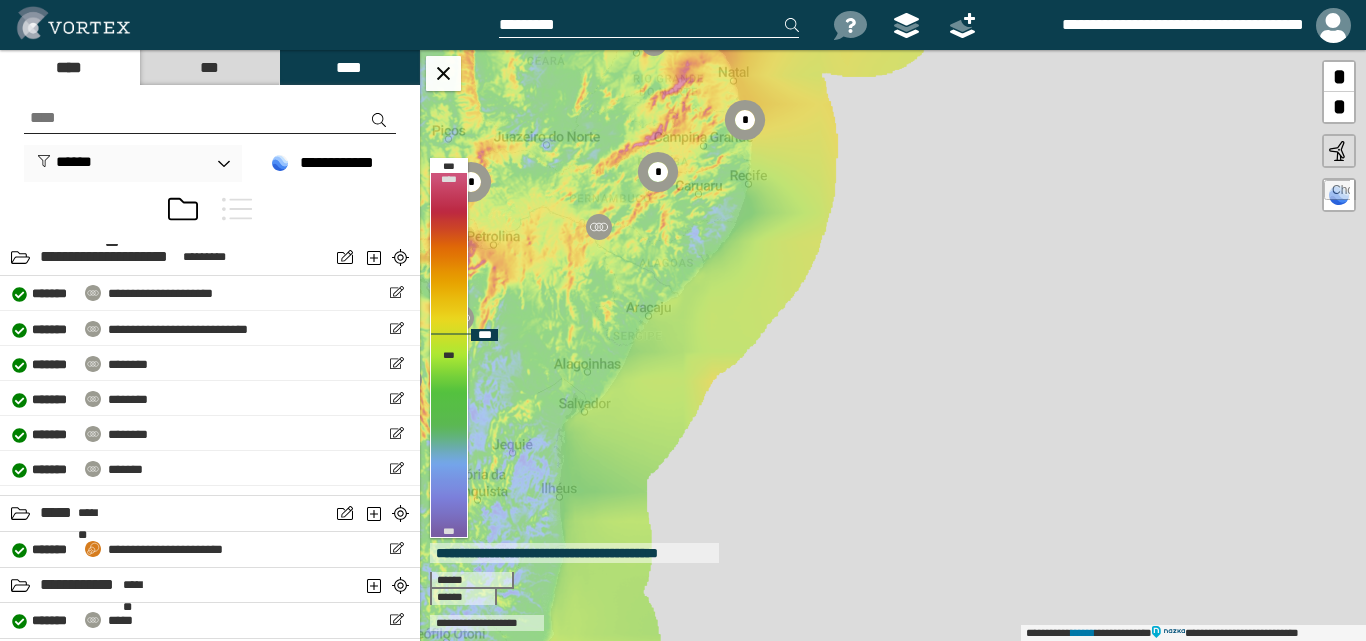 click on "[FIRST] [LAST] [COMPANY] [PRODUCT] [VERSION] [OS] [BUILD]" at bounding box center [893, 345] 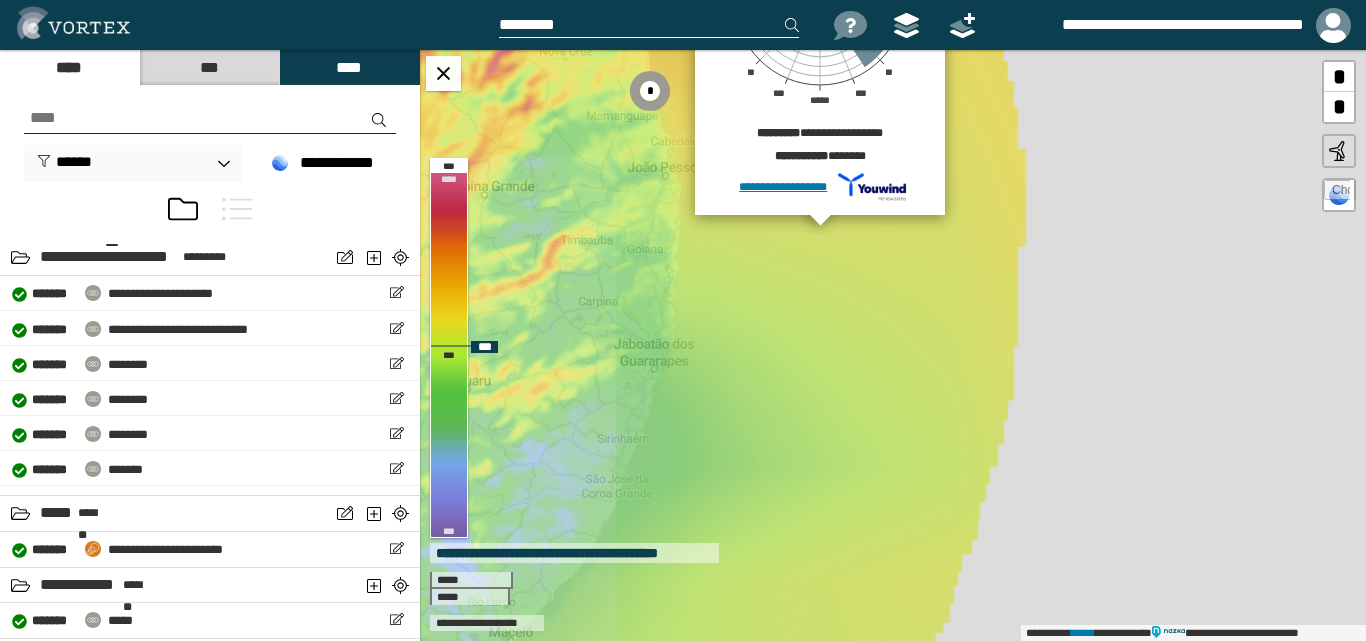 drag, startPoint x: 605, startPoint y: 285, endPoint x: 828, endPoint y: 312, distance: 224.62859 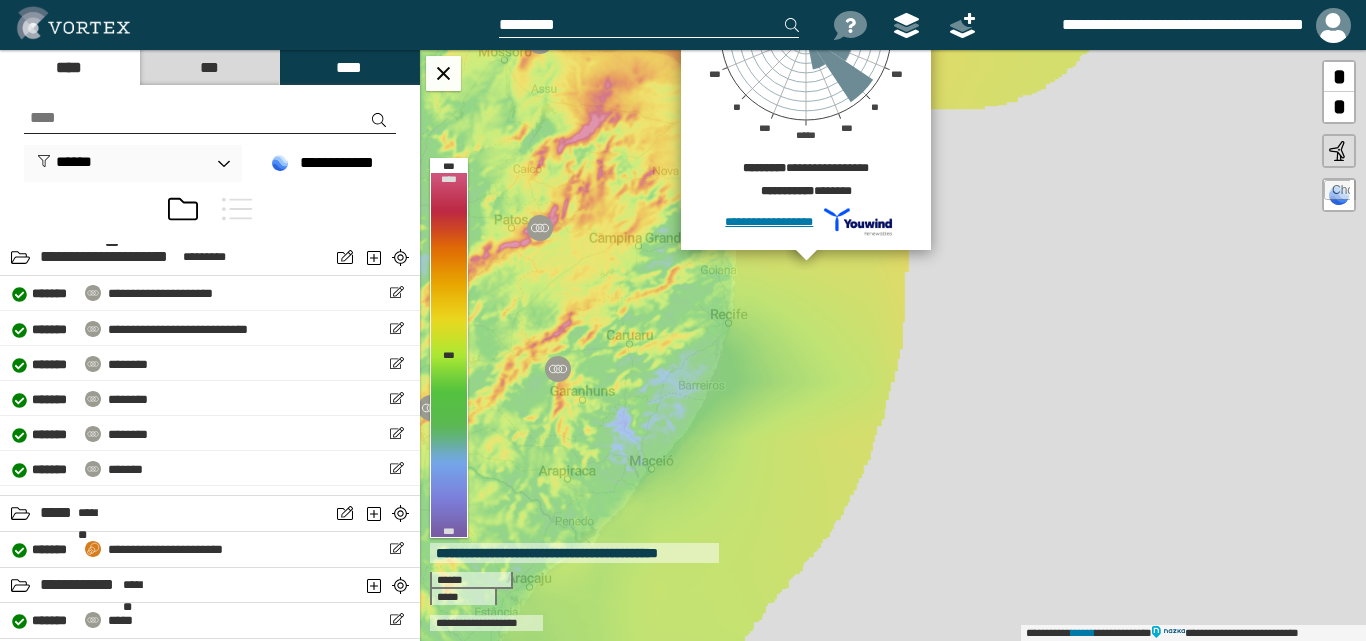click on "***" at bounding box center [209, 67] 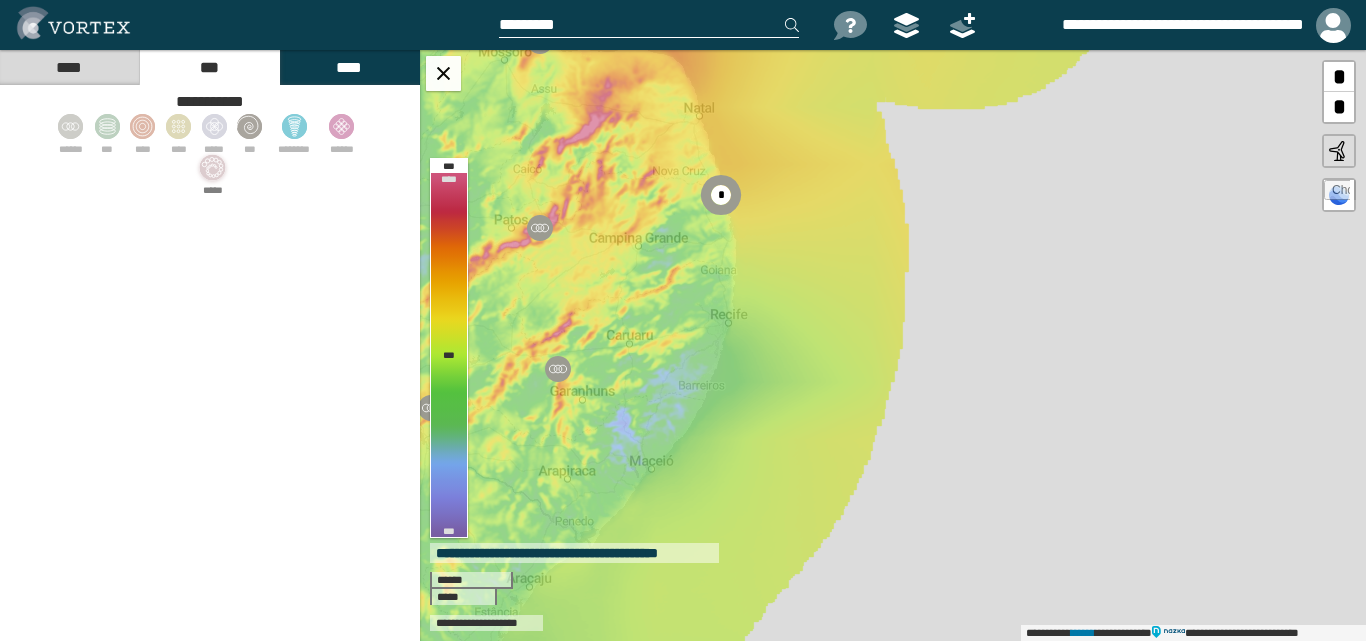 click 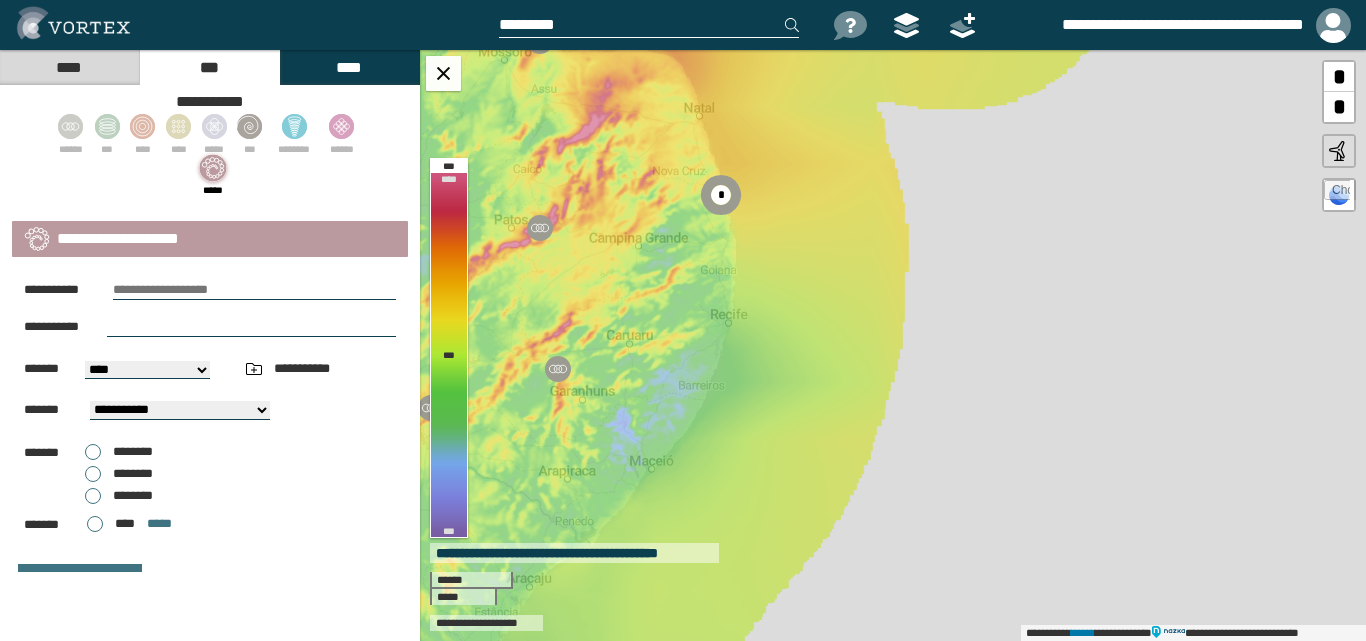 click on "********" at bounding box center [119, 496] 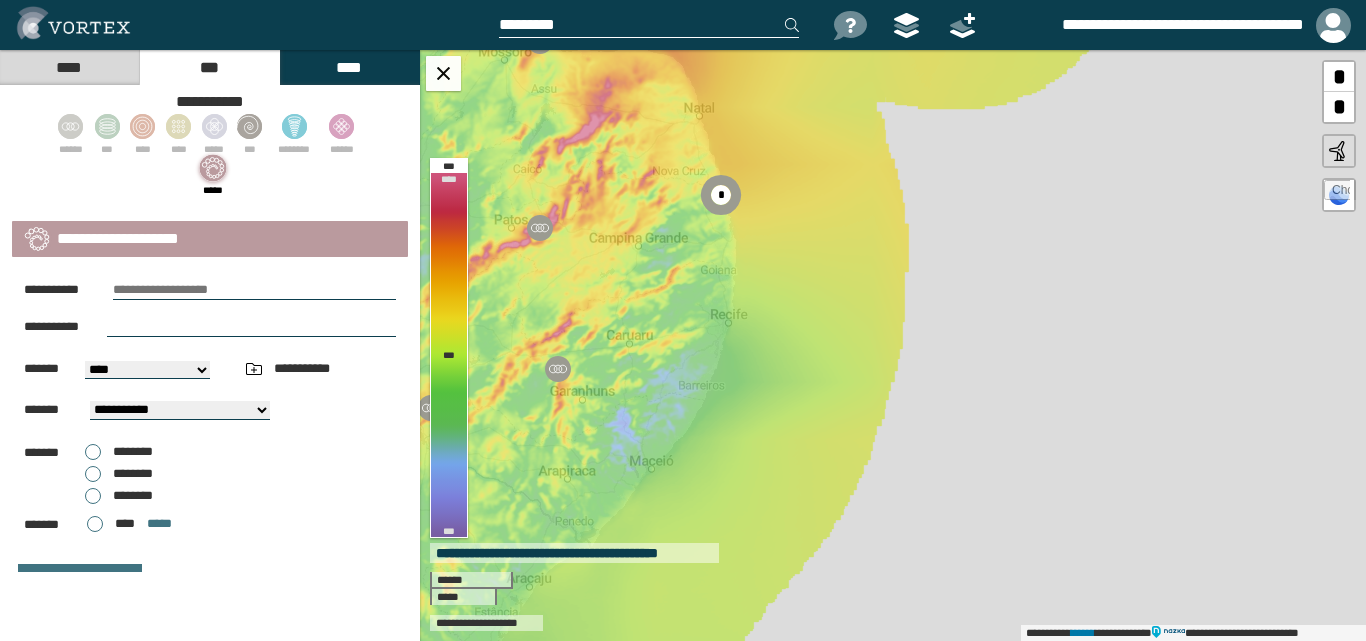 click on "********" at bounding box center [119, 452] 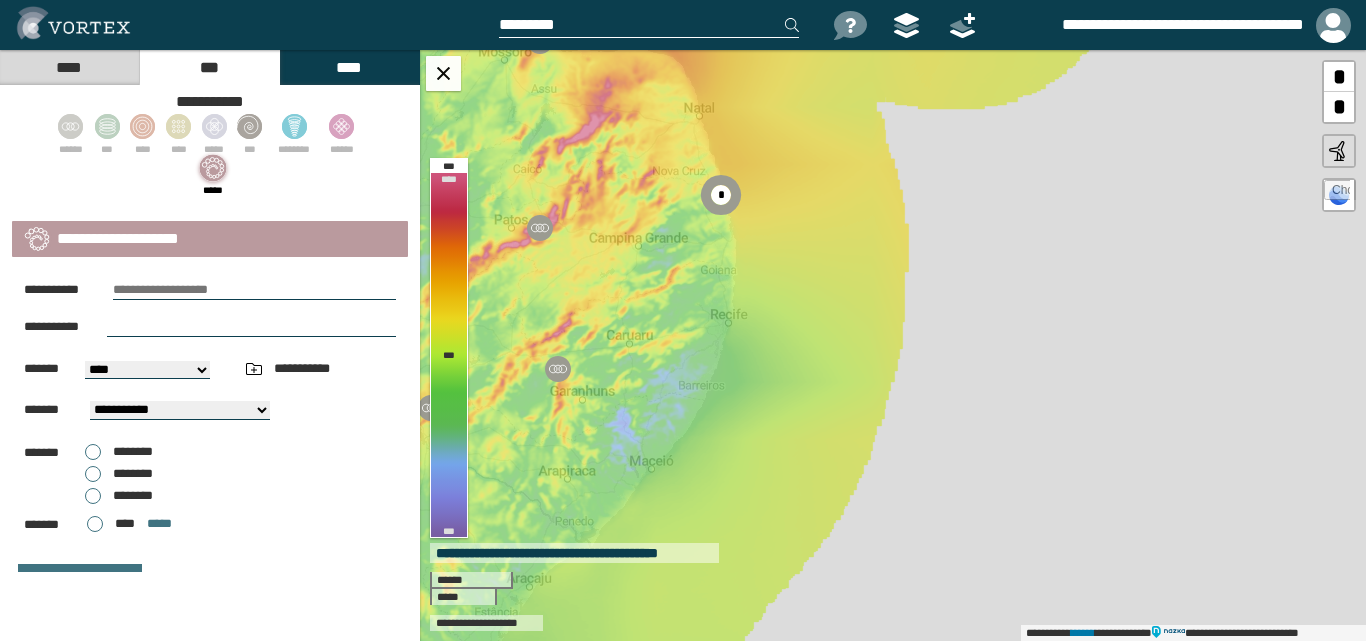 click on "********" at bounding box center (119, 474) 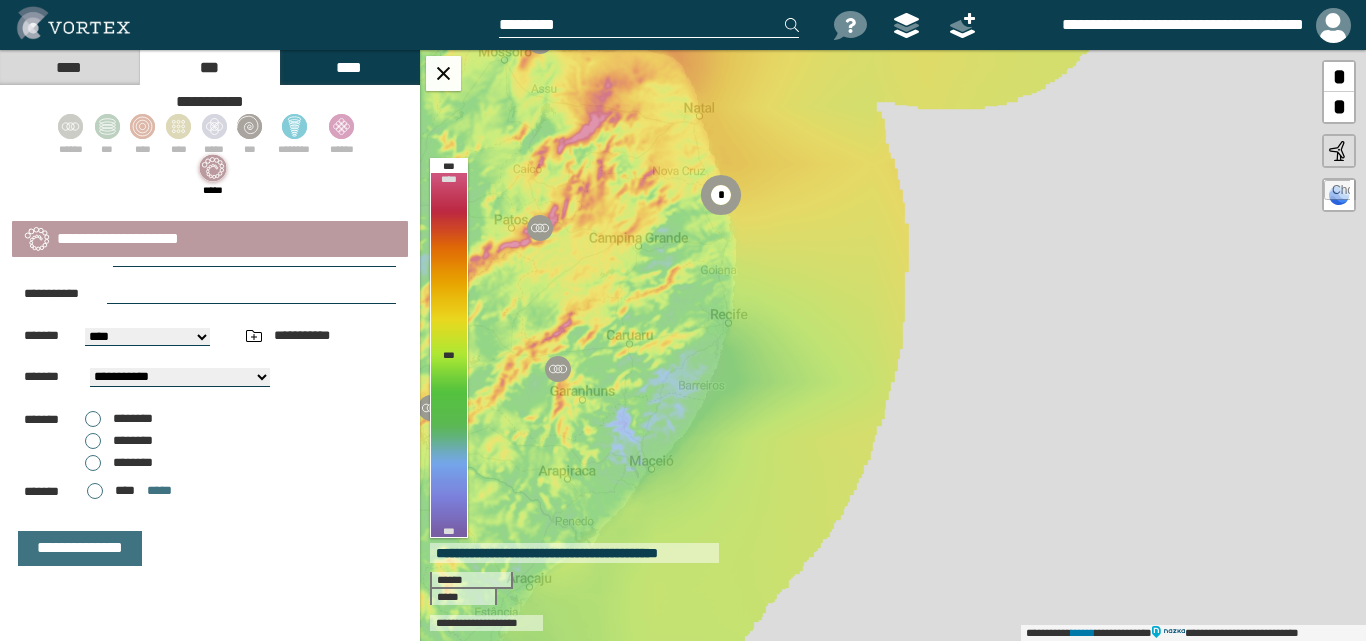 click on "****" at bounding box center (349, 67) 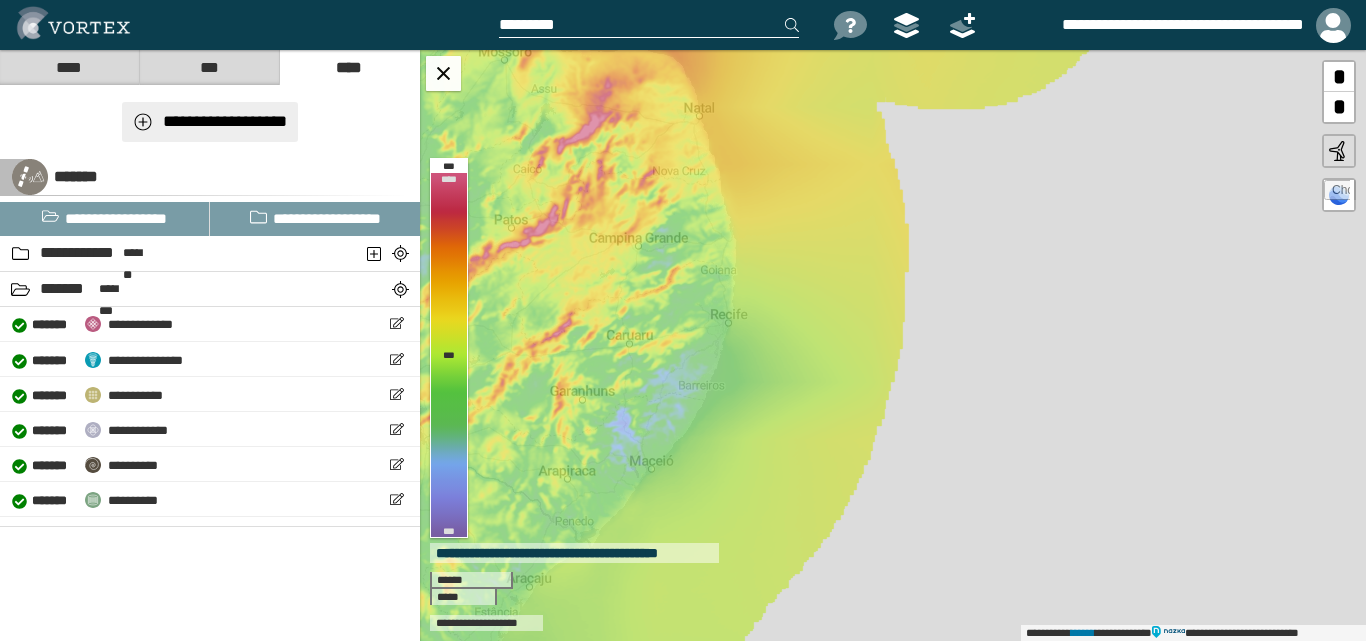click on "**********" at bounding box center [210, 122] 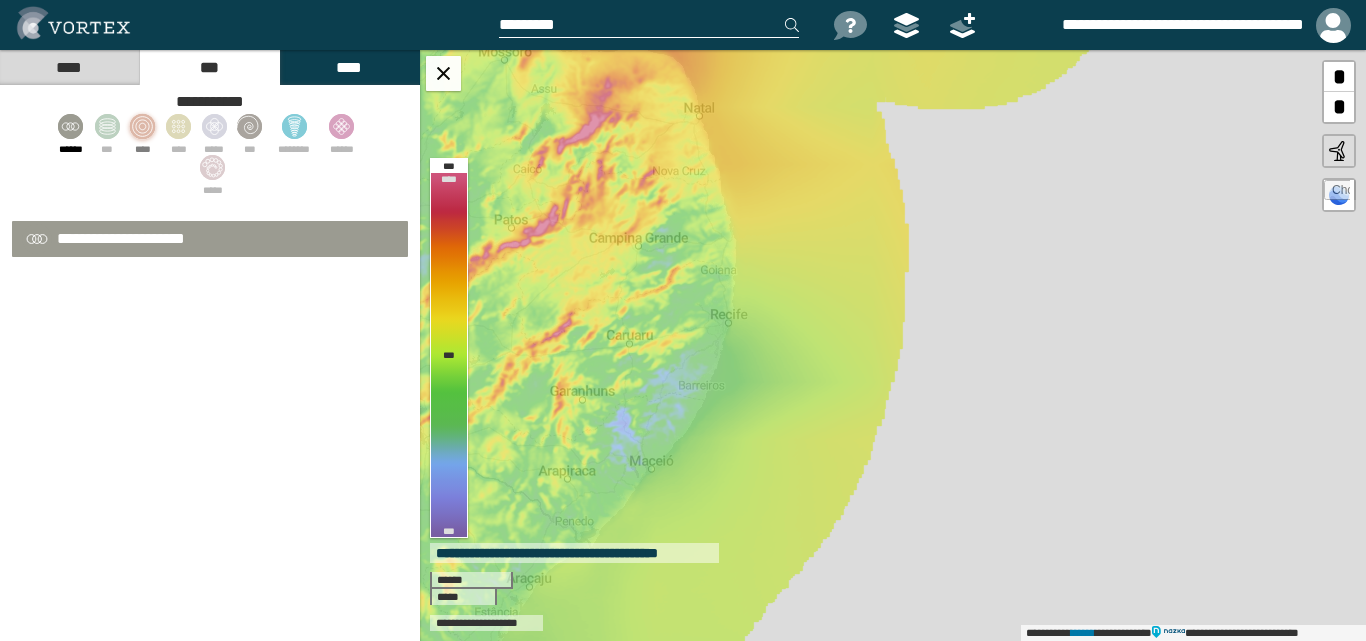 select on "**" 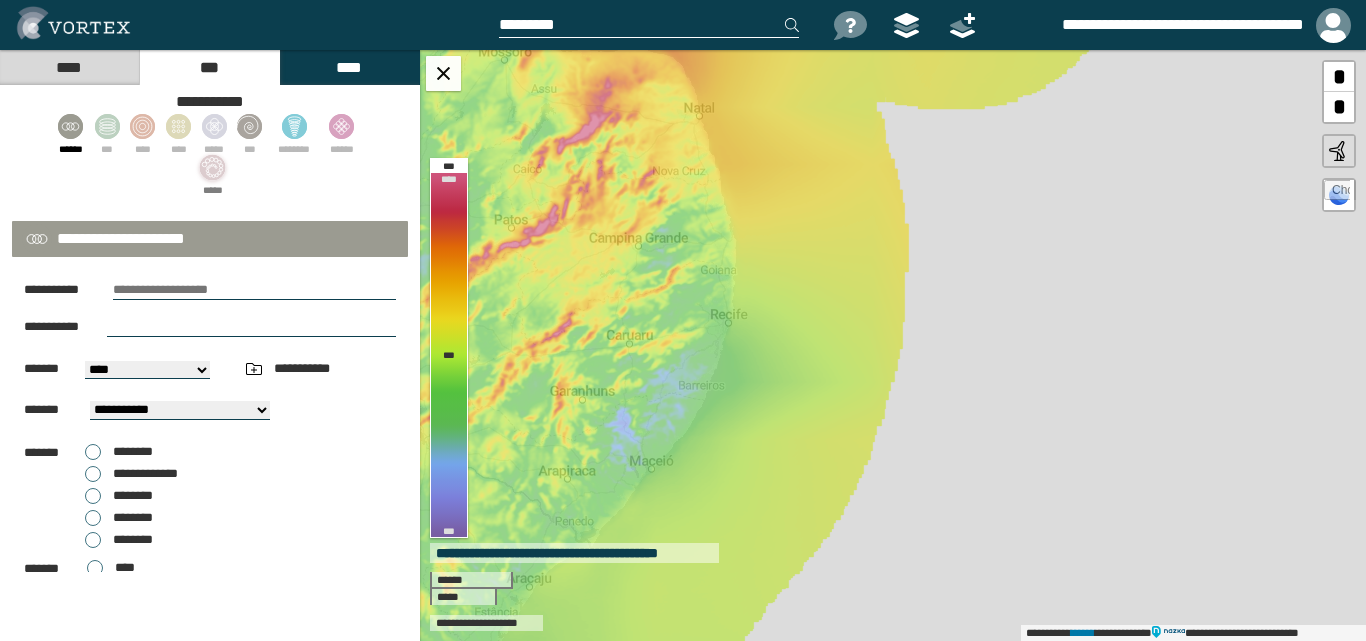 click 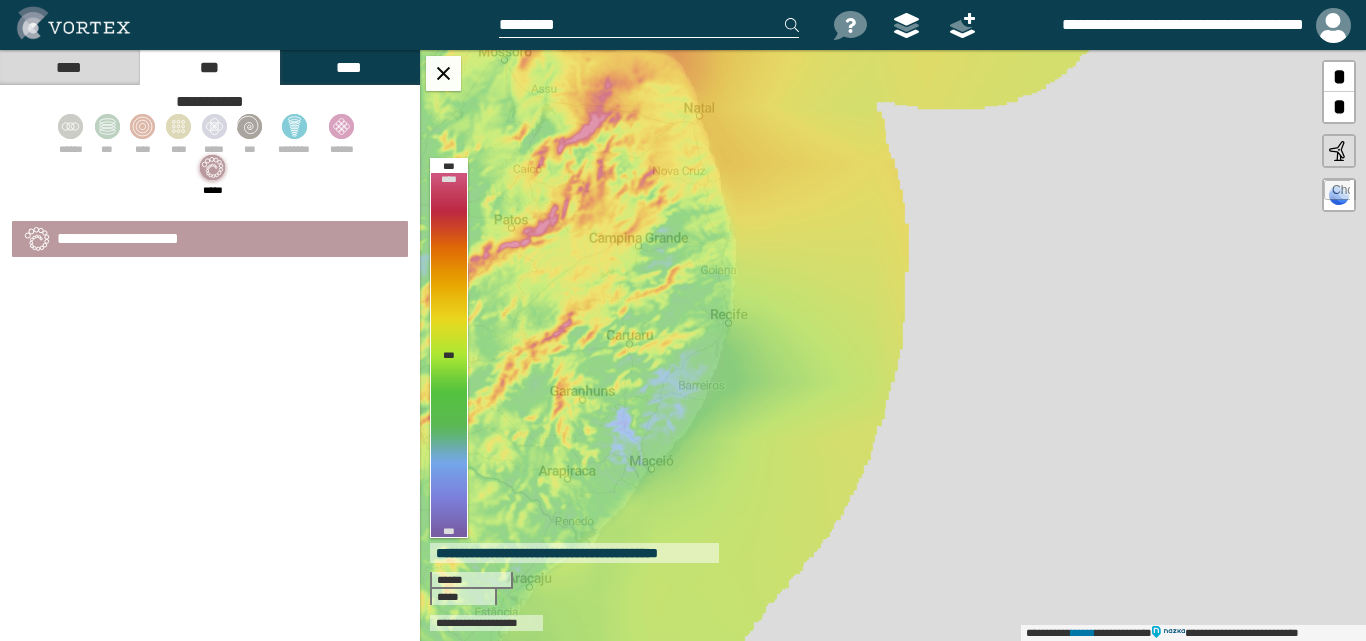 select on "**" 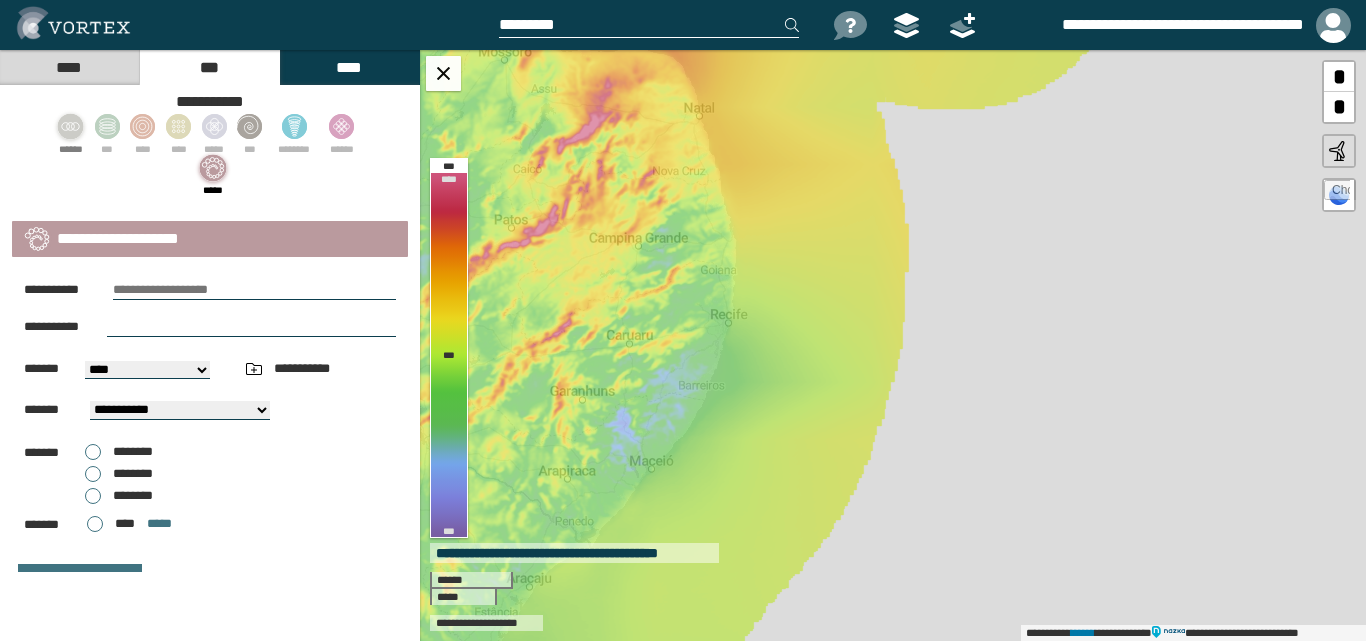 click 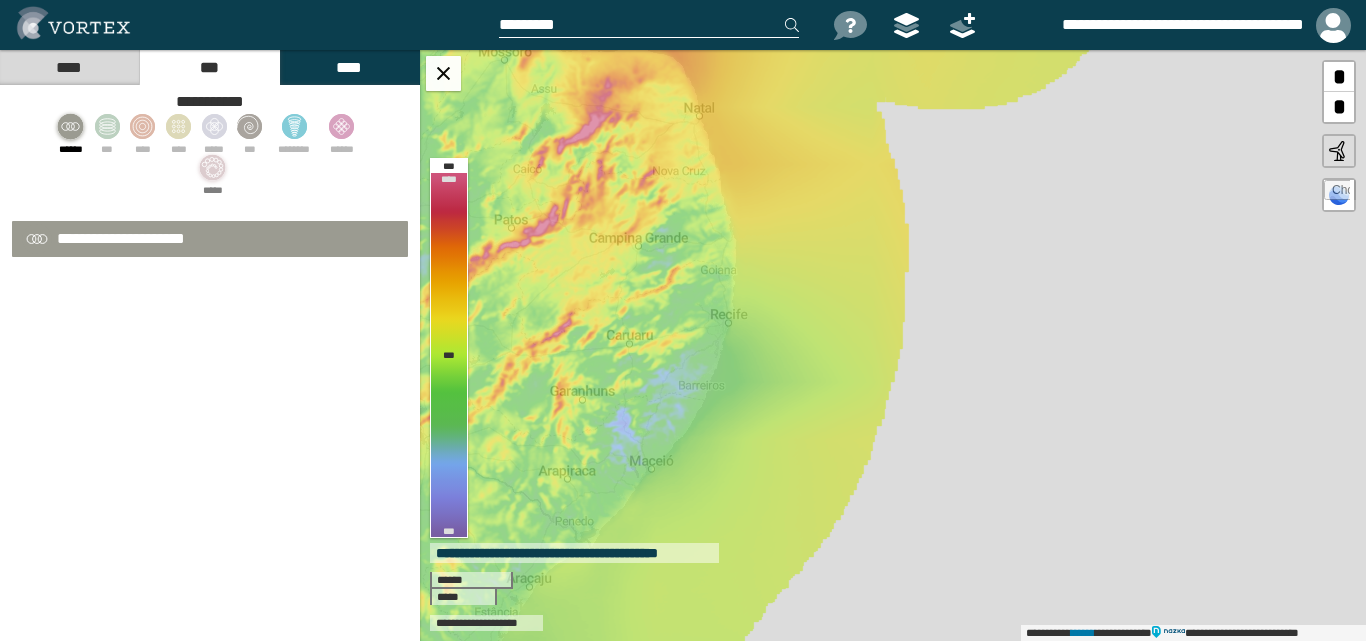 select on "**" 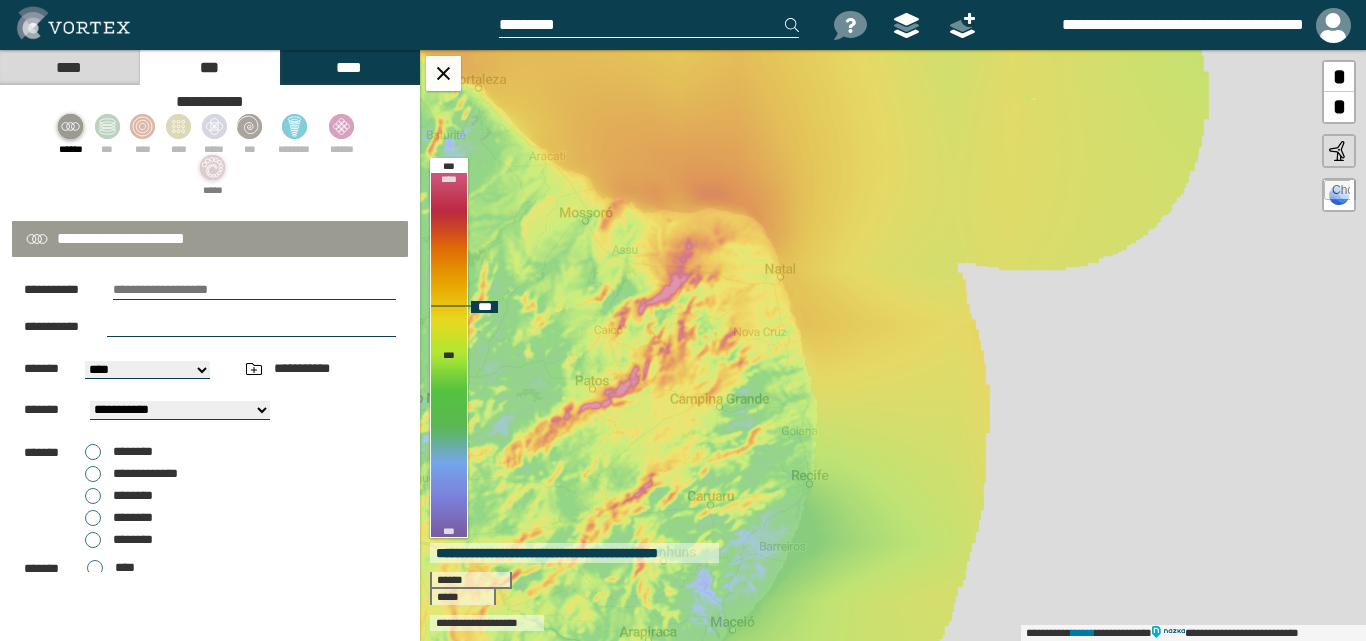 drag, startPoint x: 752, startPoint y: 210, endPoint x: 760, endPoint y: 257, distance: 47.67599 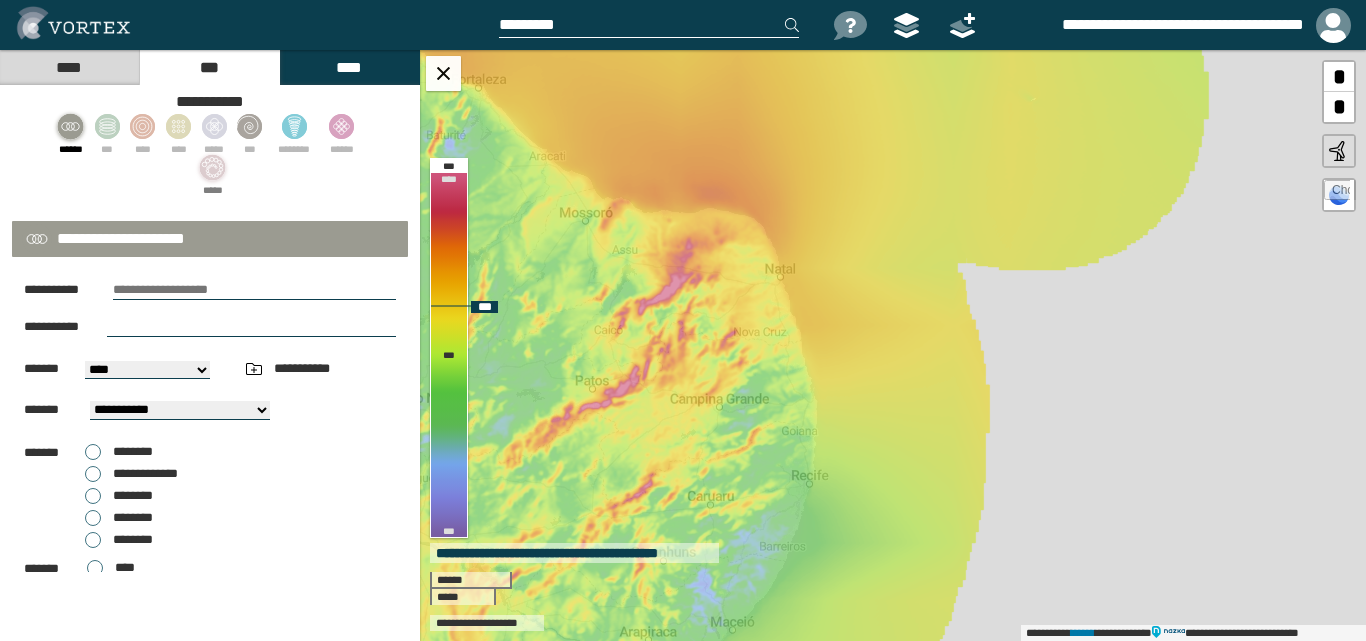 click on "**********" at bounding box center [893, 345] 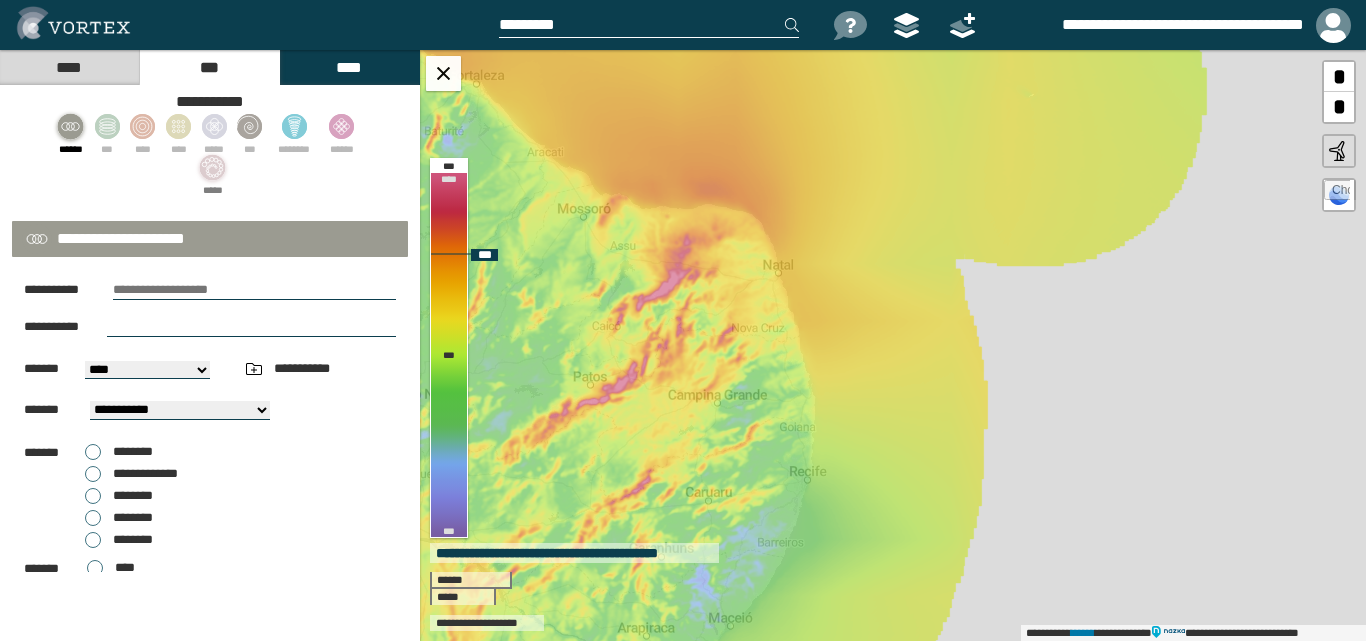 click on "**********" at bounding box center (893, 345) 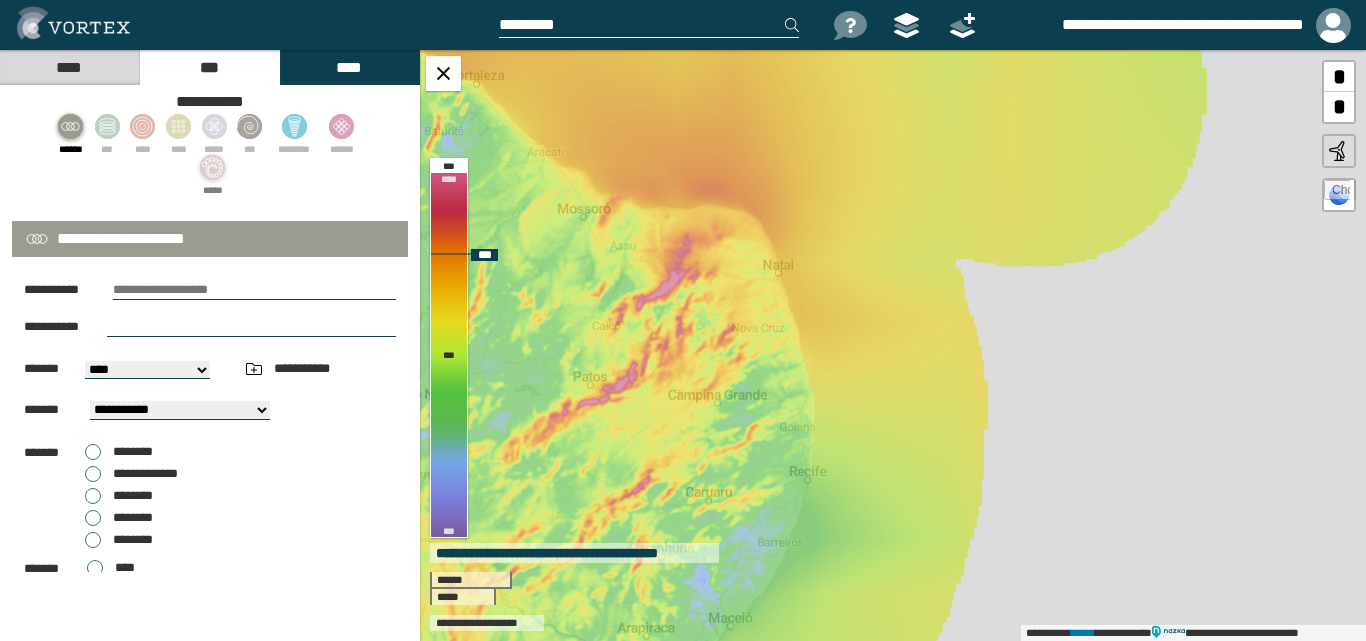 type on "**********" 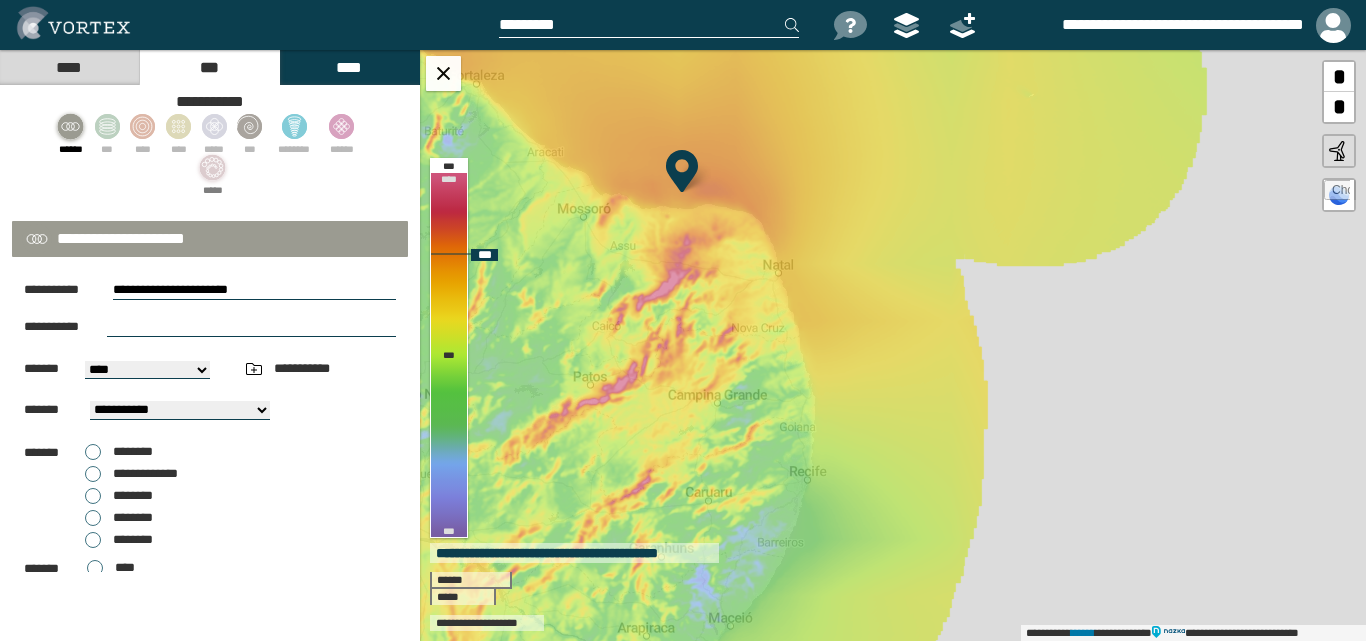 select on "**" 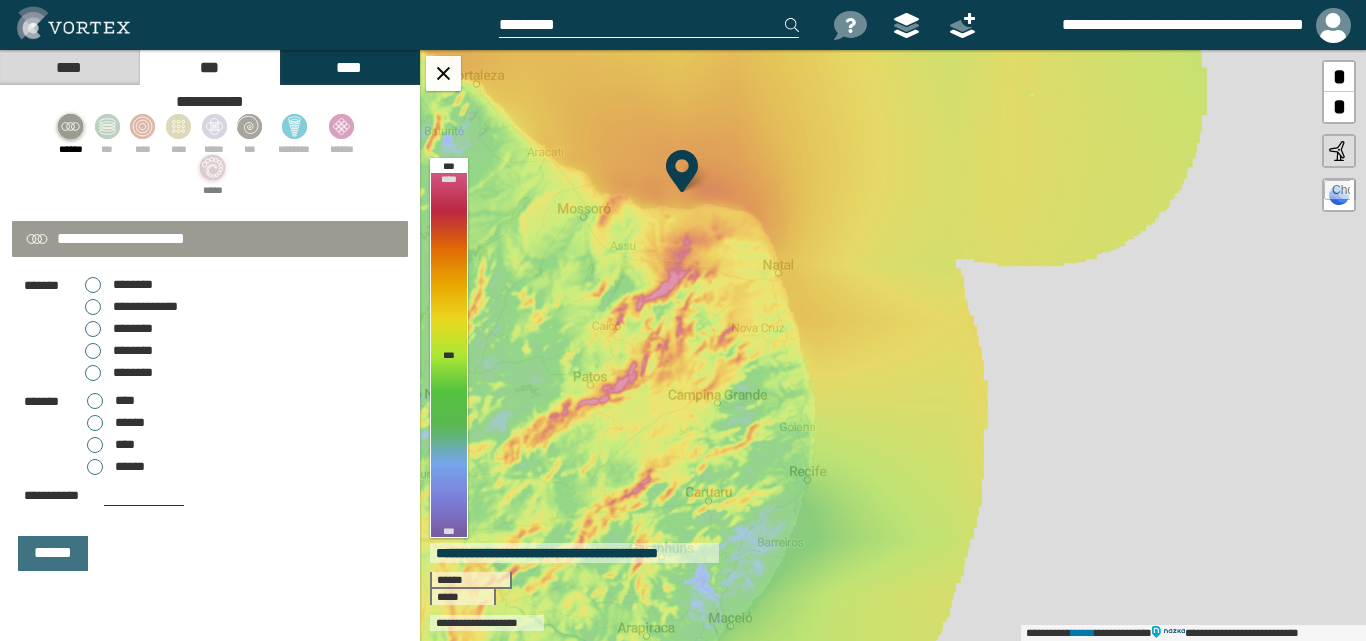 scroll, scrollTop: 172, scrollLeft: 0, axis: vertical 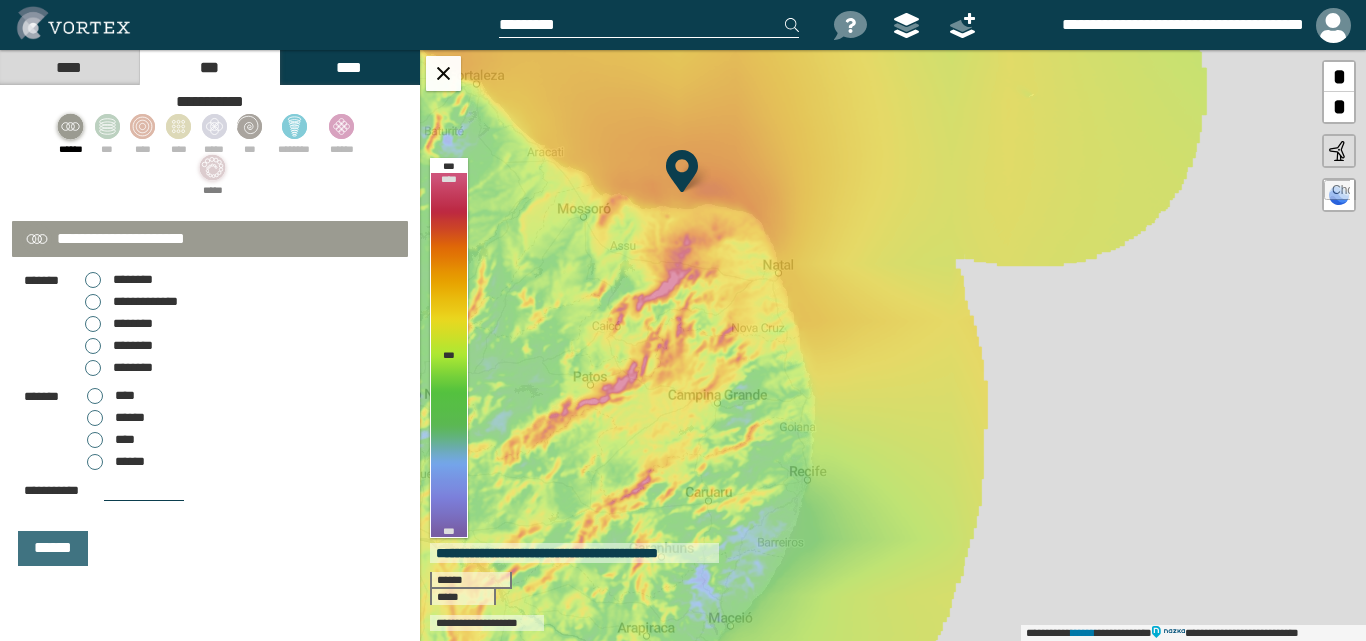 click on "********" at bounding box center [133, 323] 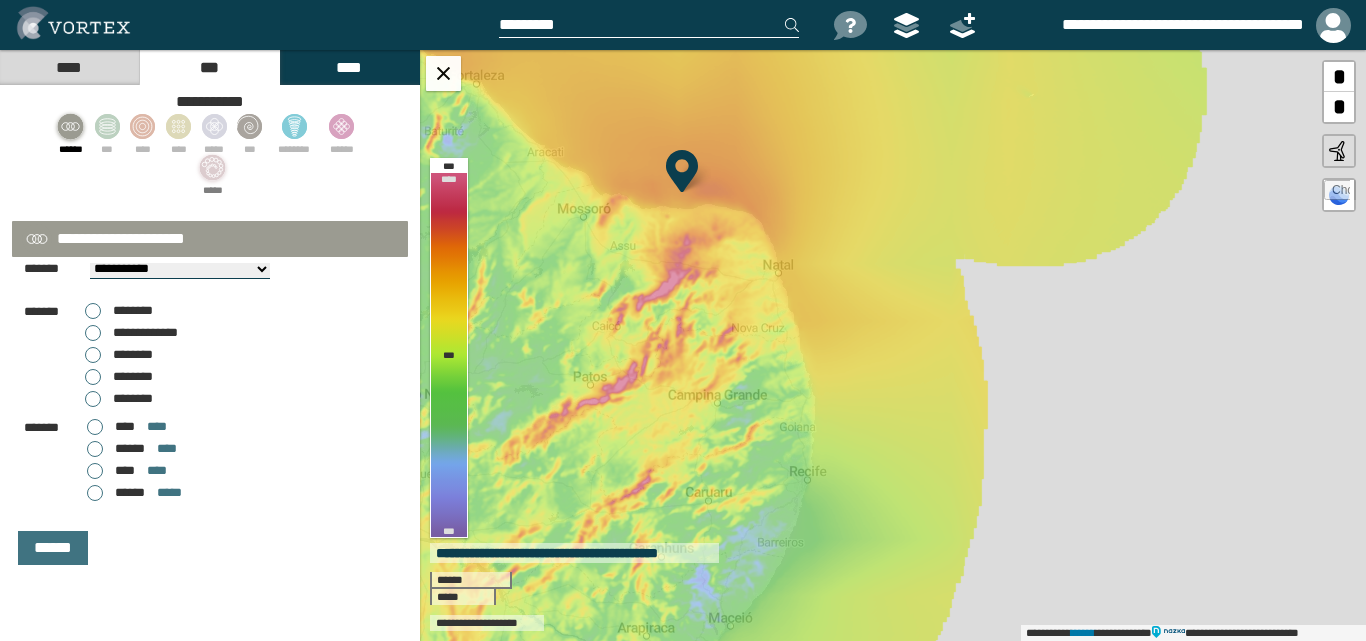 click on "[FIRST] [LAST]" at bounding box center (127, 471) 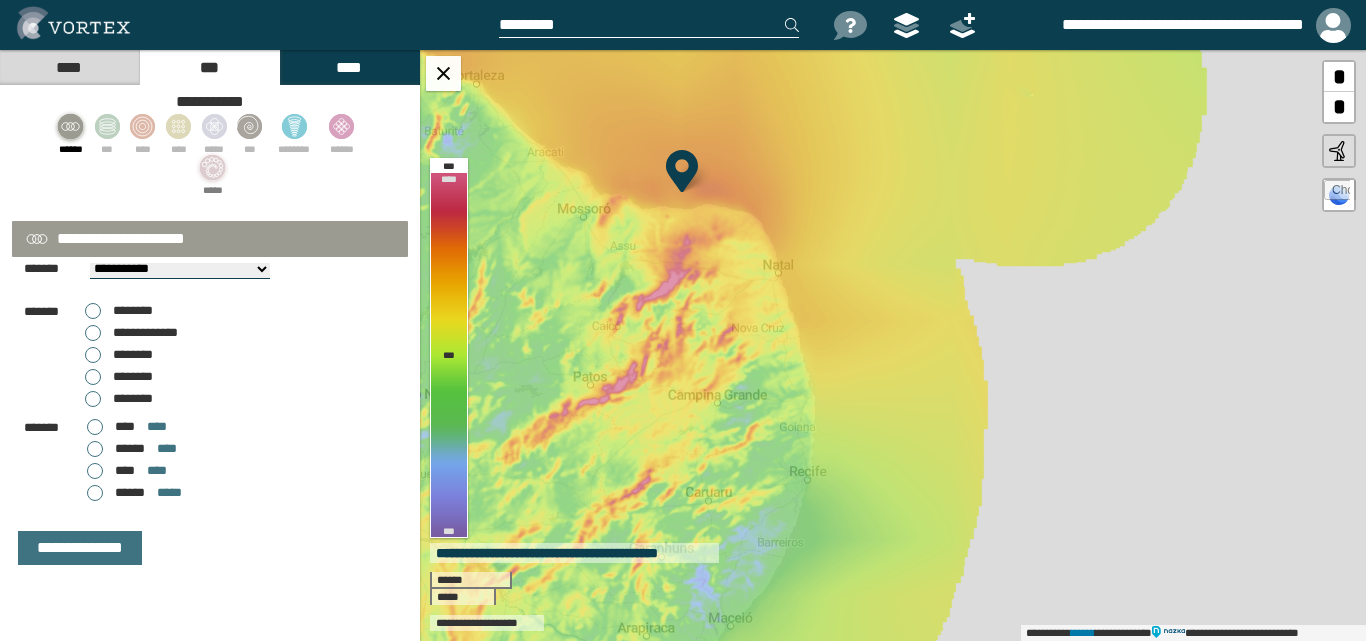 click on "********" at bounding box center (119, 399) 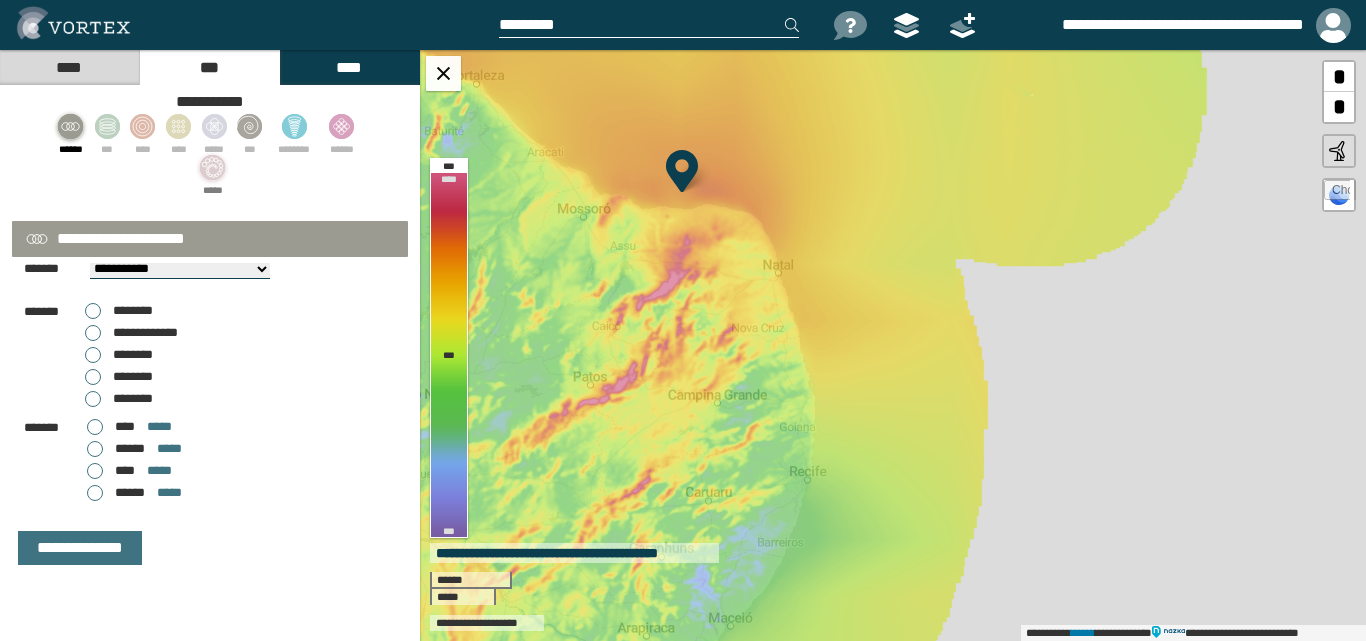 click at bounding box center (212, 177) 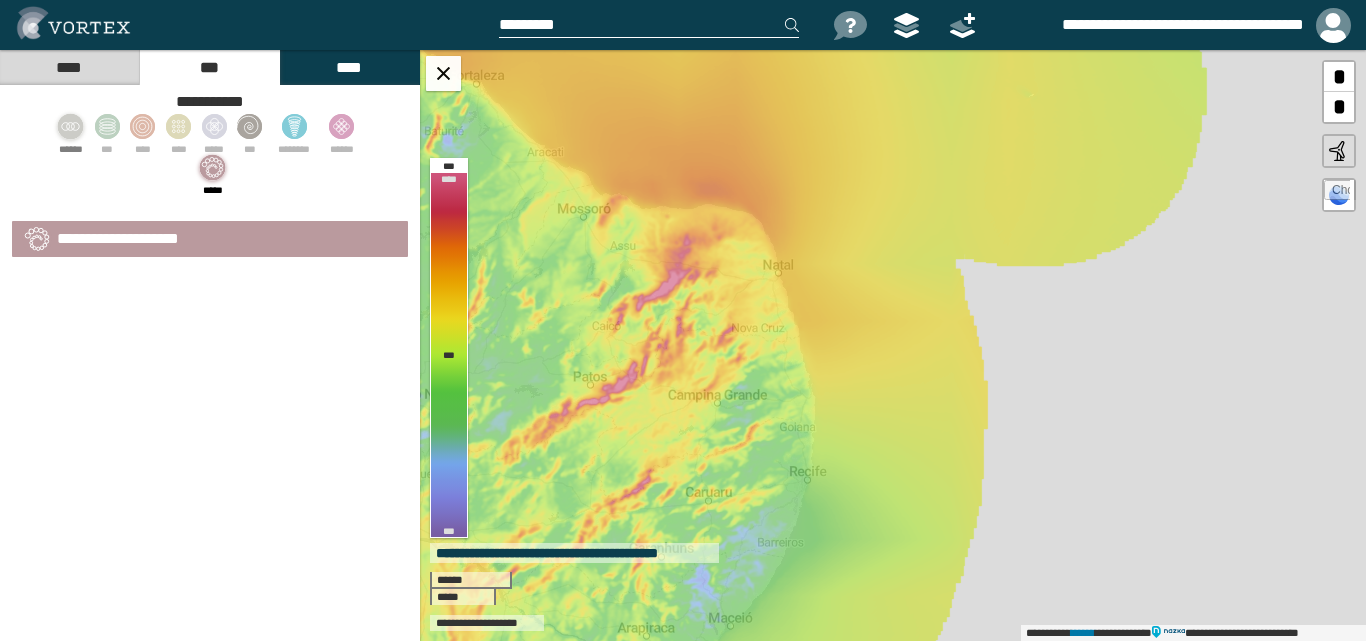 scroll, scrollTop: 0, scrollLeft: 0, axis: both 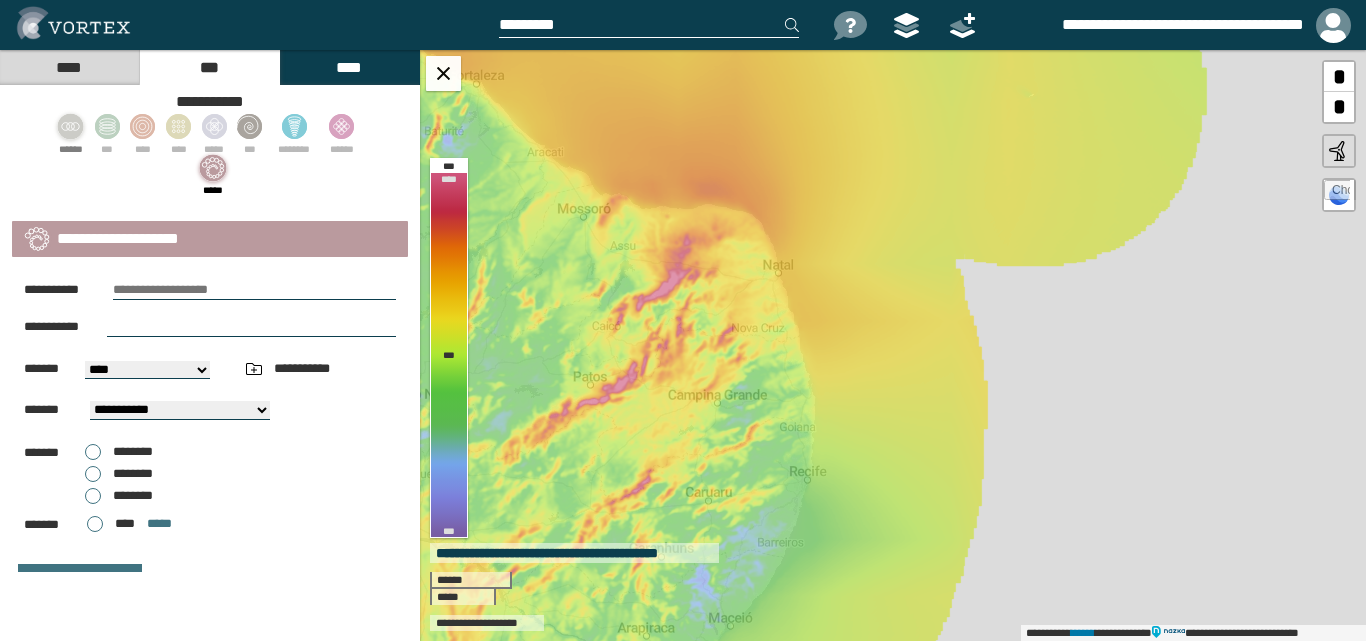 click on "****" at bounding box center (349, 67) 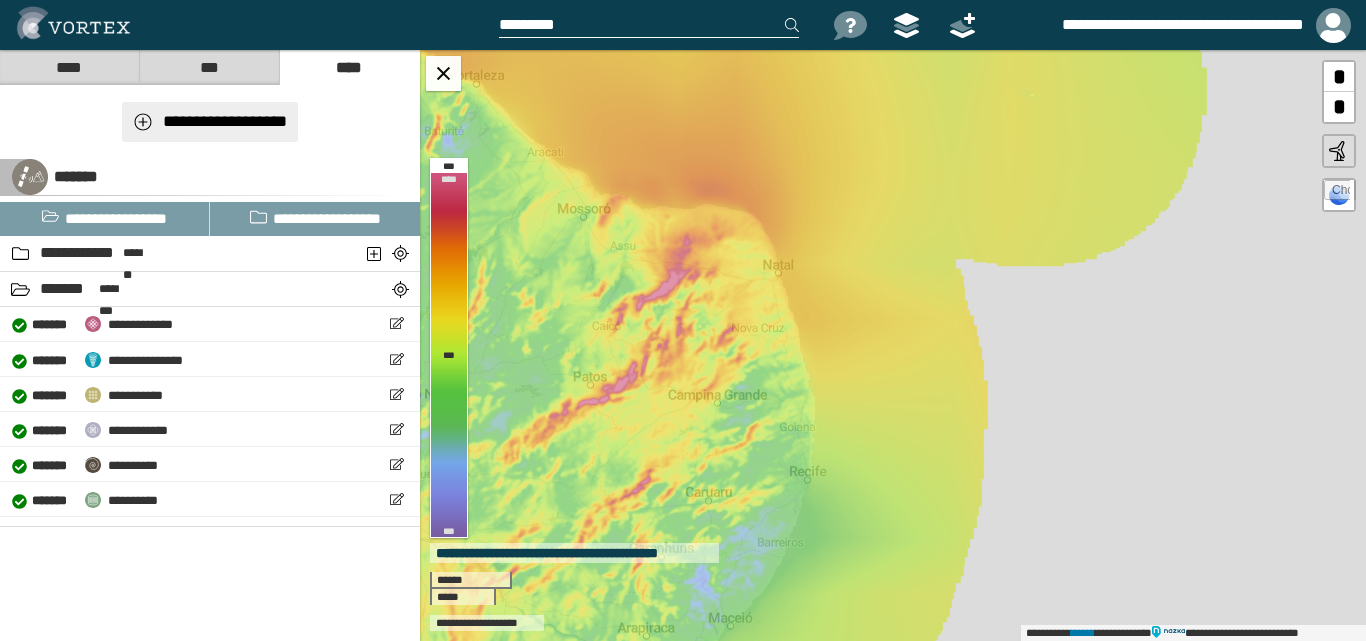 click on "**********" at bounding box center (210, 122) 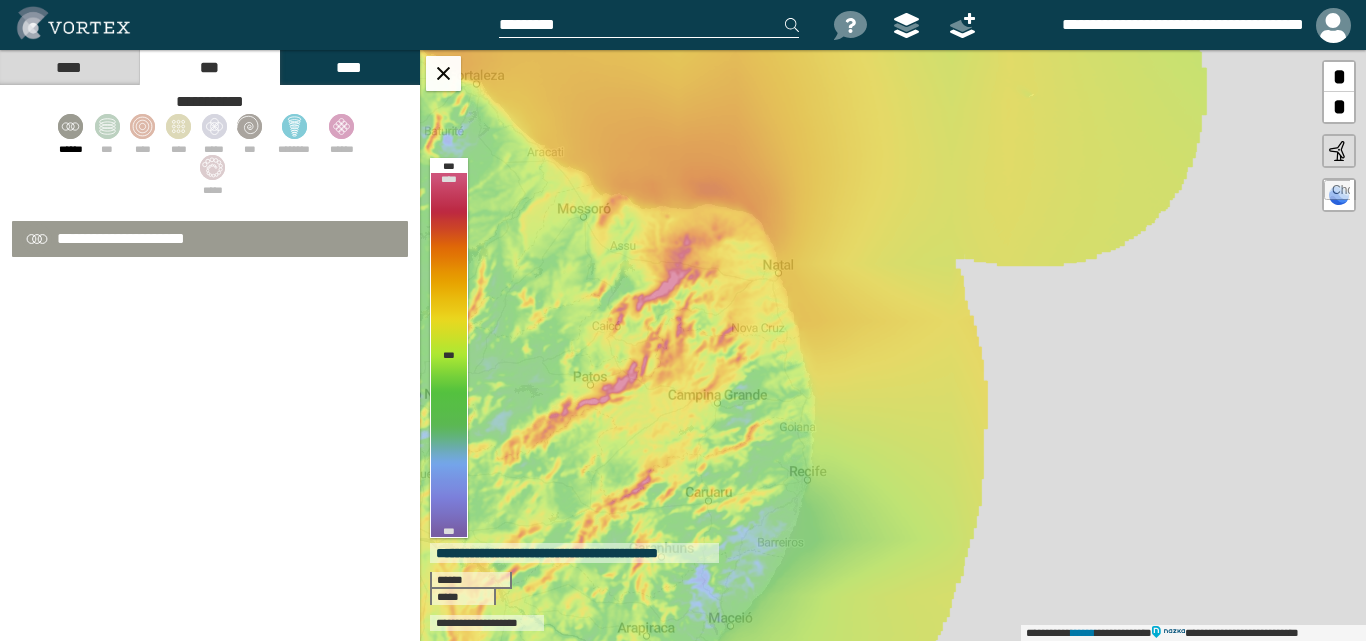 select on "**" 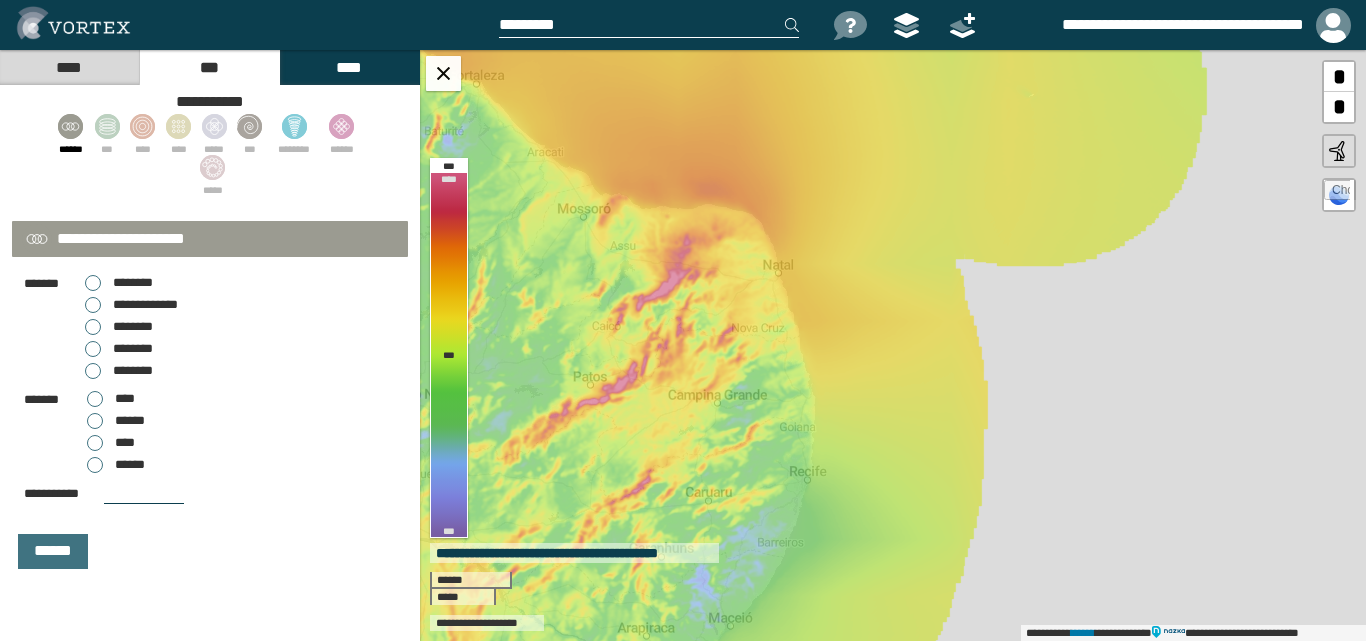 scroll, scrollTop: 172, scrollLeft: 0, axis: vertical 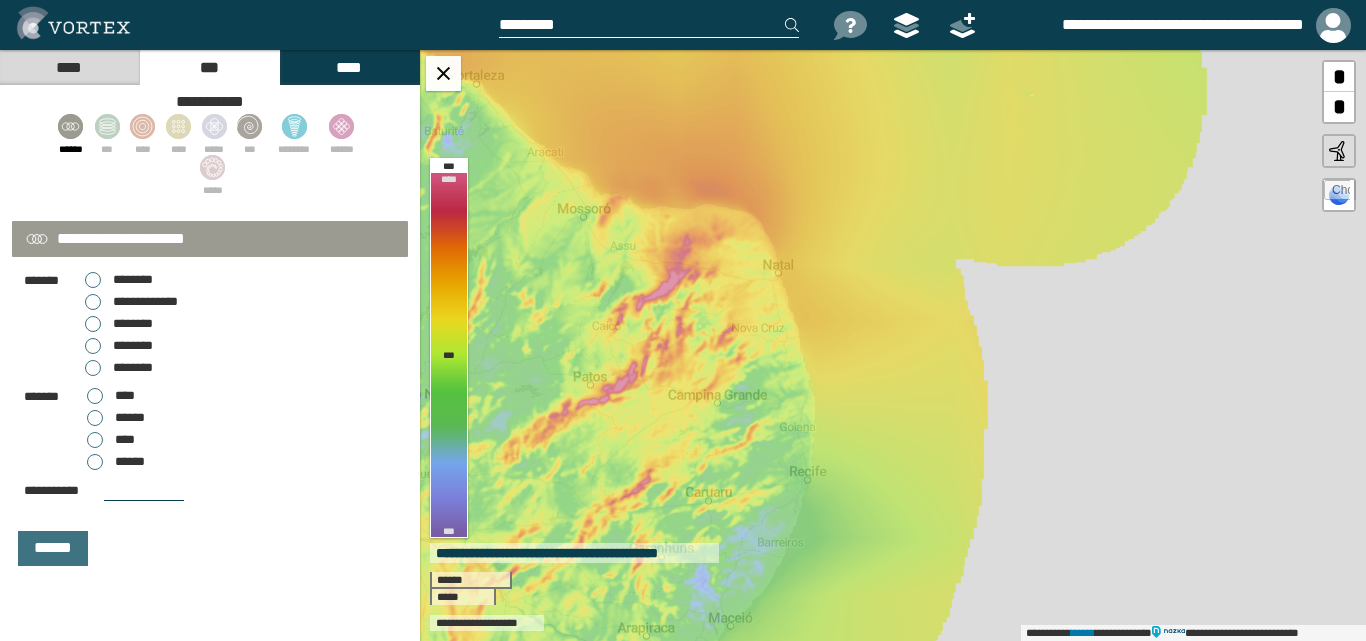 click on "**********" at bounding box center [131, 302] 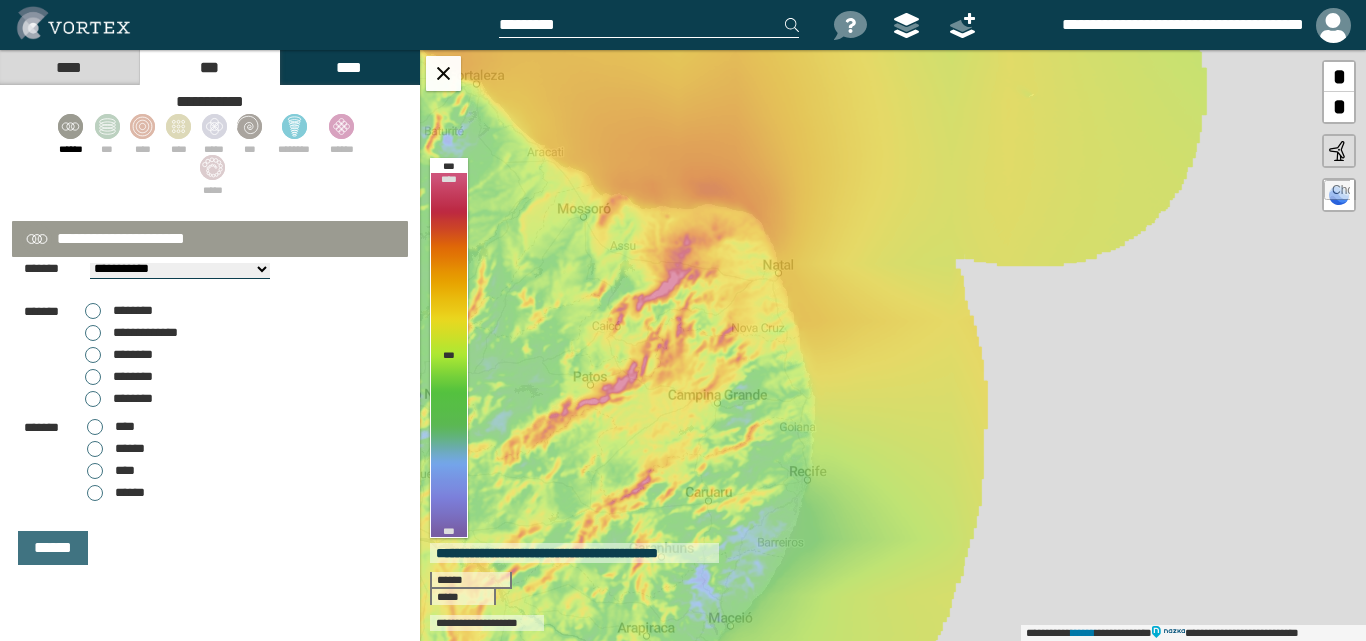 click on "********" at bounding box center (119, 311) 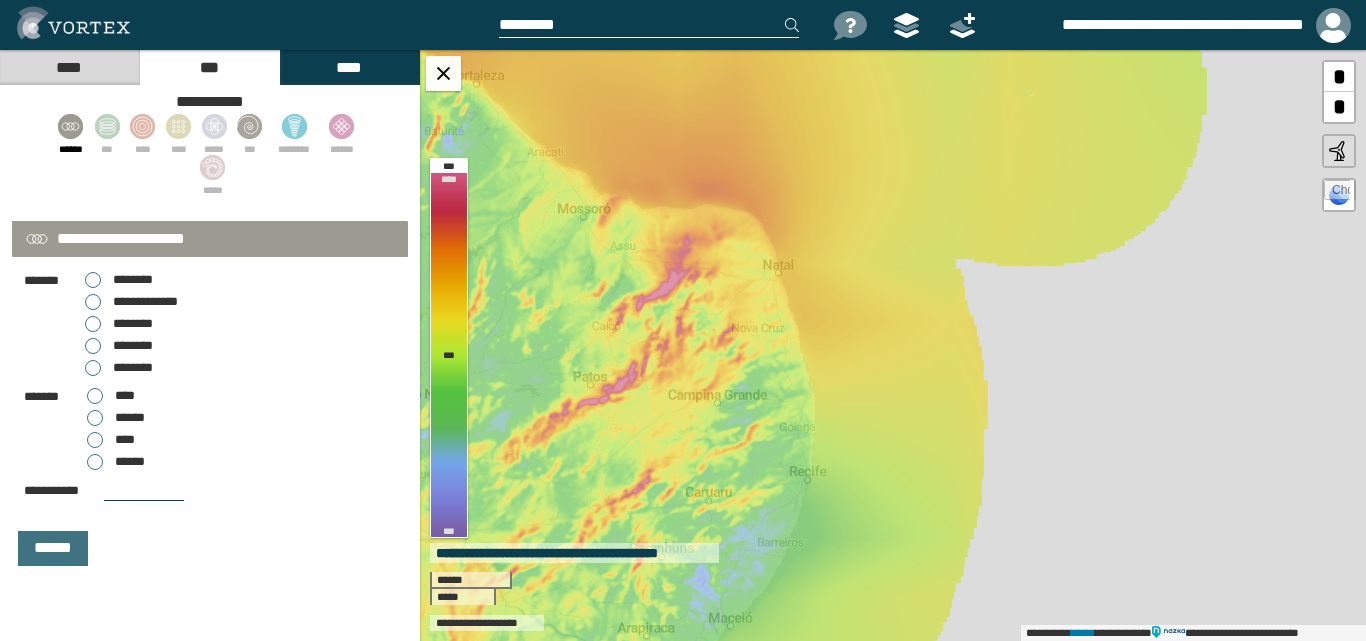 click on "****" at bounding box center (111, 440) 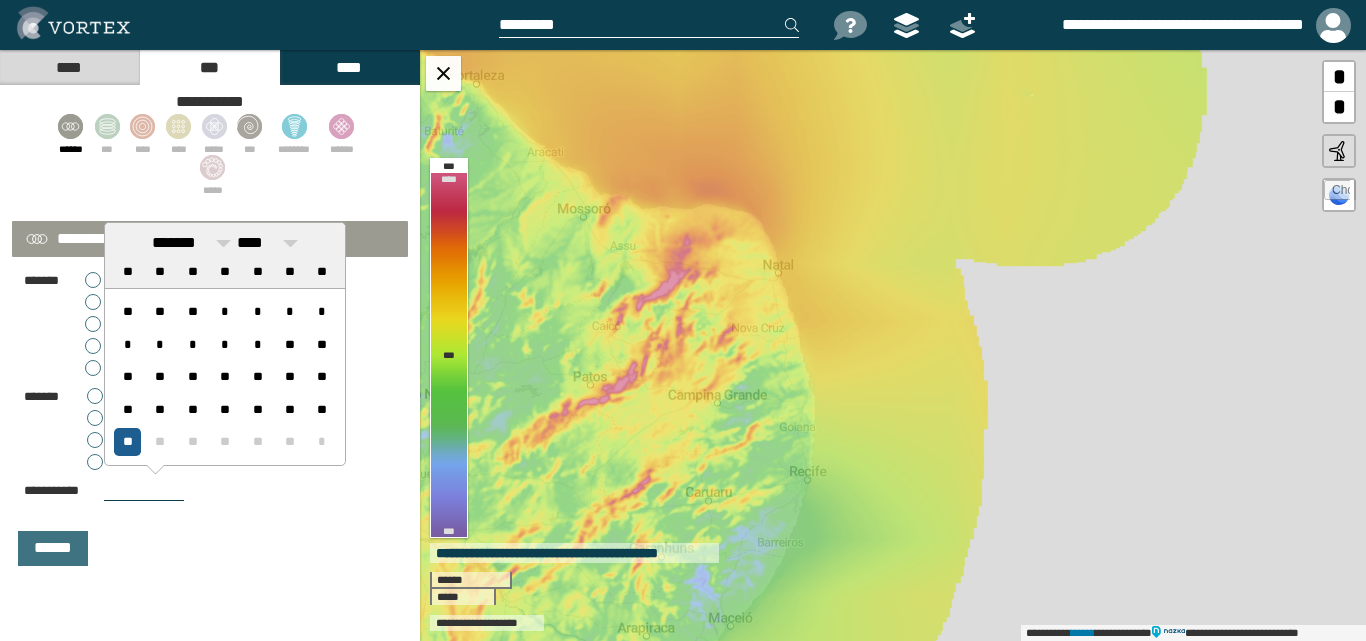 click on "**" at bounding box center (127, 441) 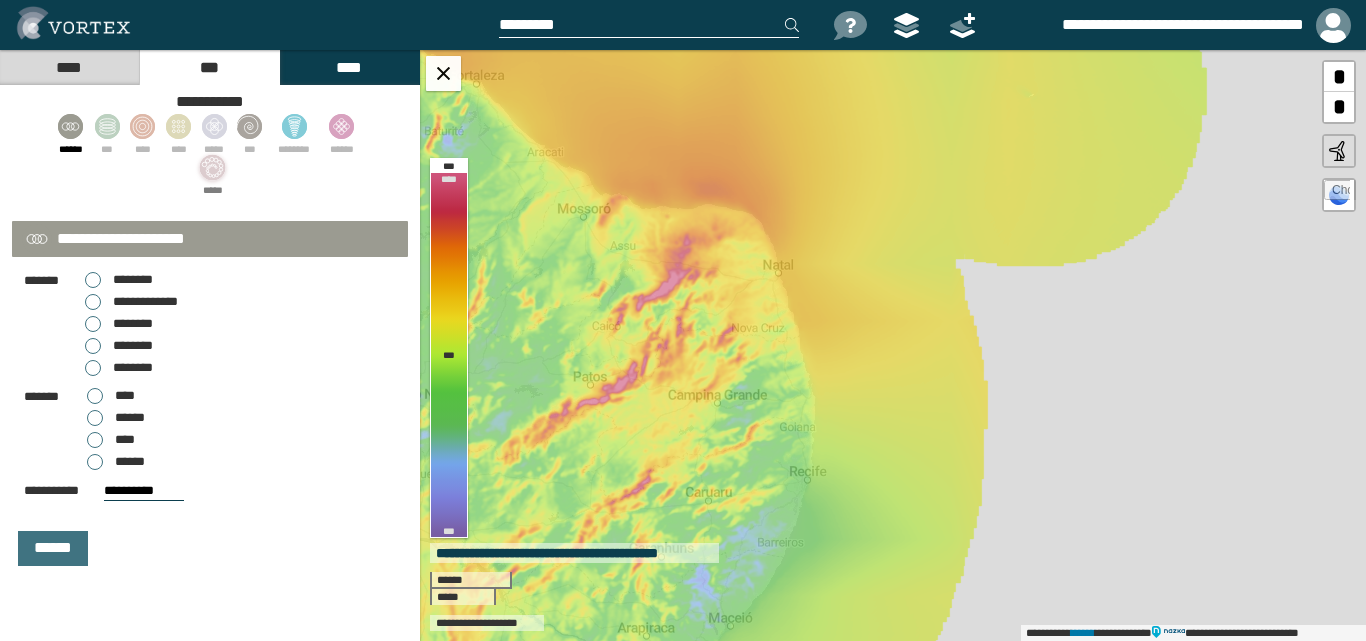 click 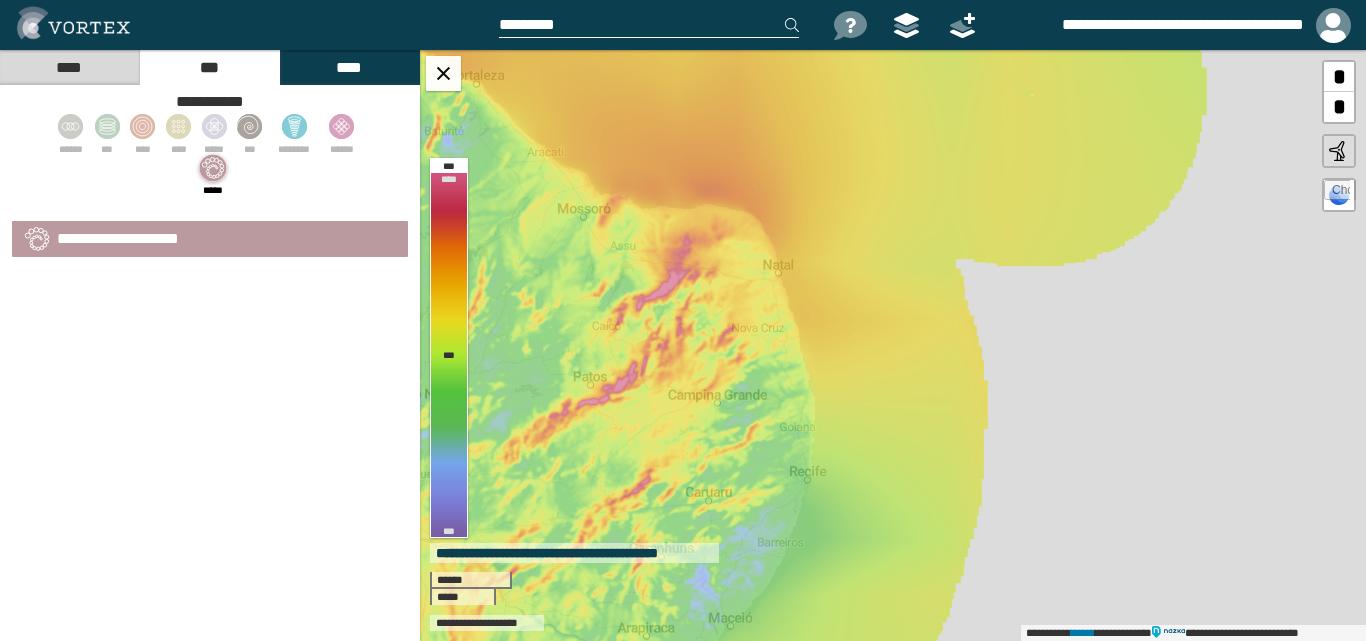 scroll, scrollTop: 0, scrollLeft: 0, axis: both 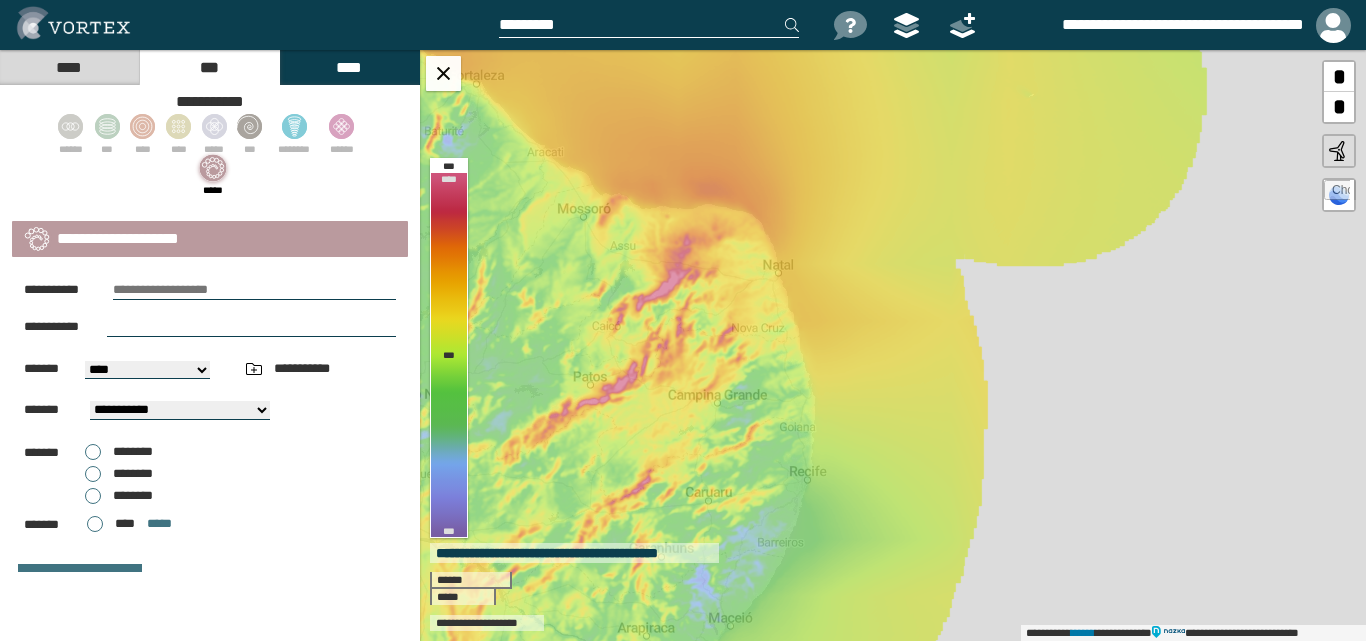 click on "********" at bounding box center (119, 452) 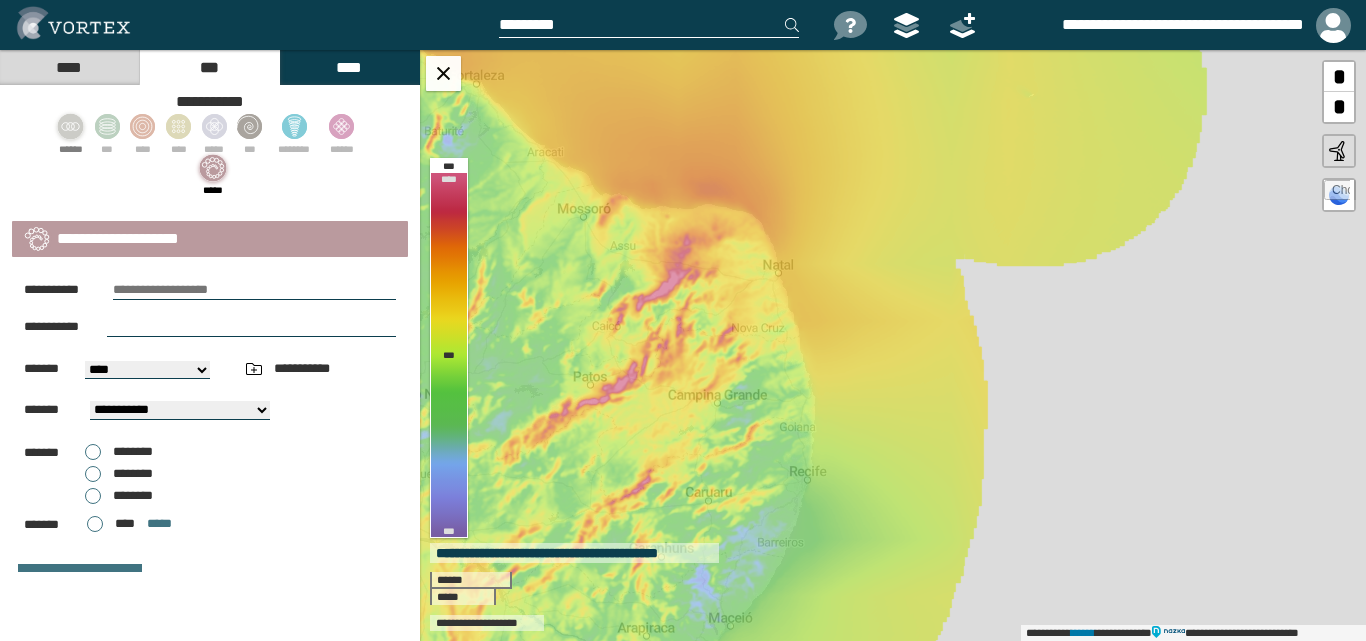 click 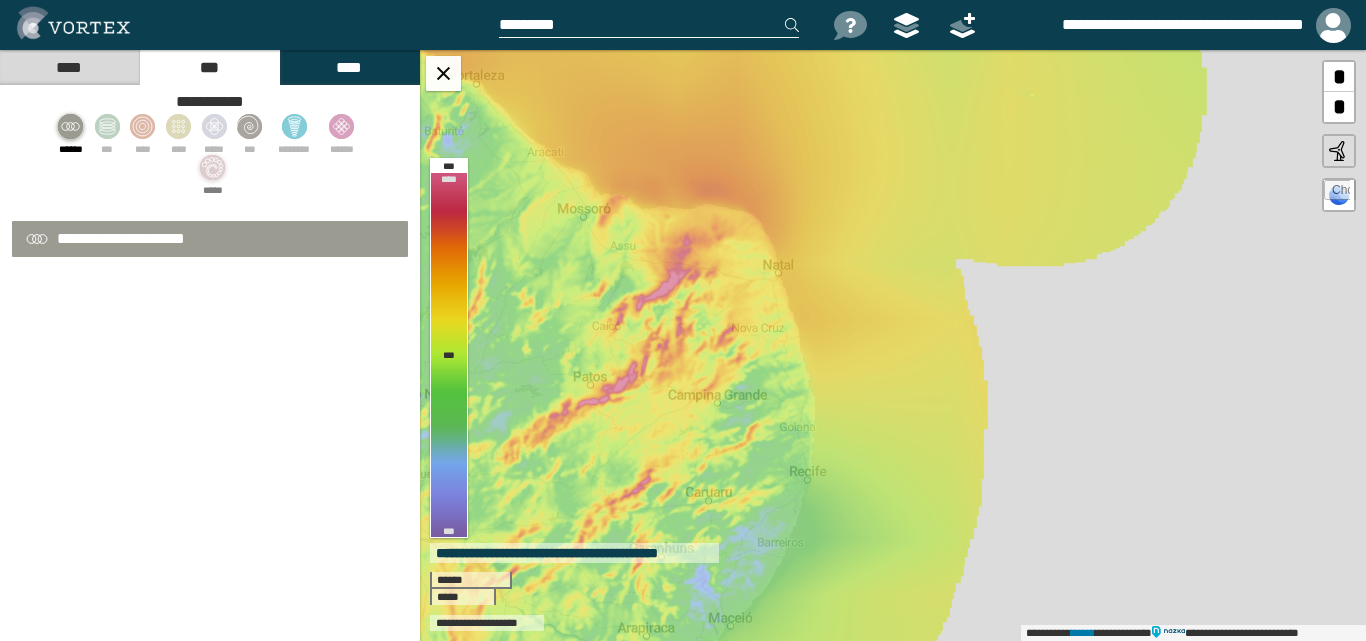 select on "**" 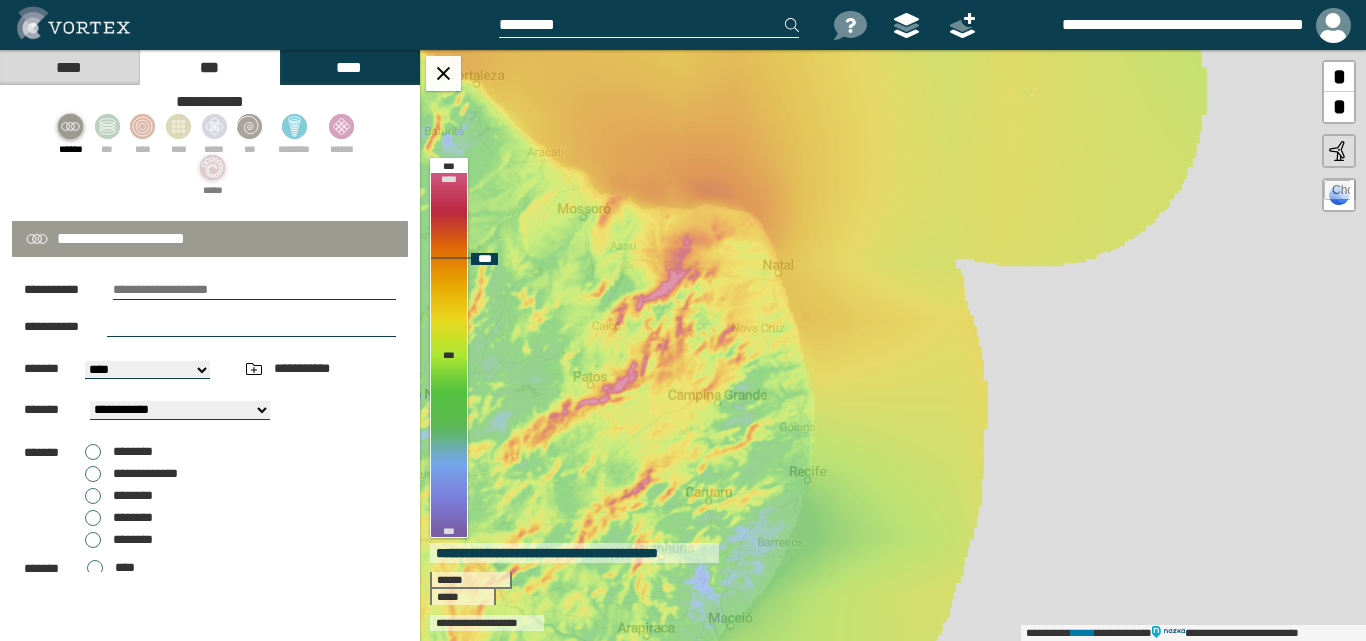 click on "**********" at bounding box center (893, 345) 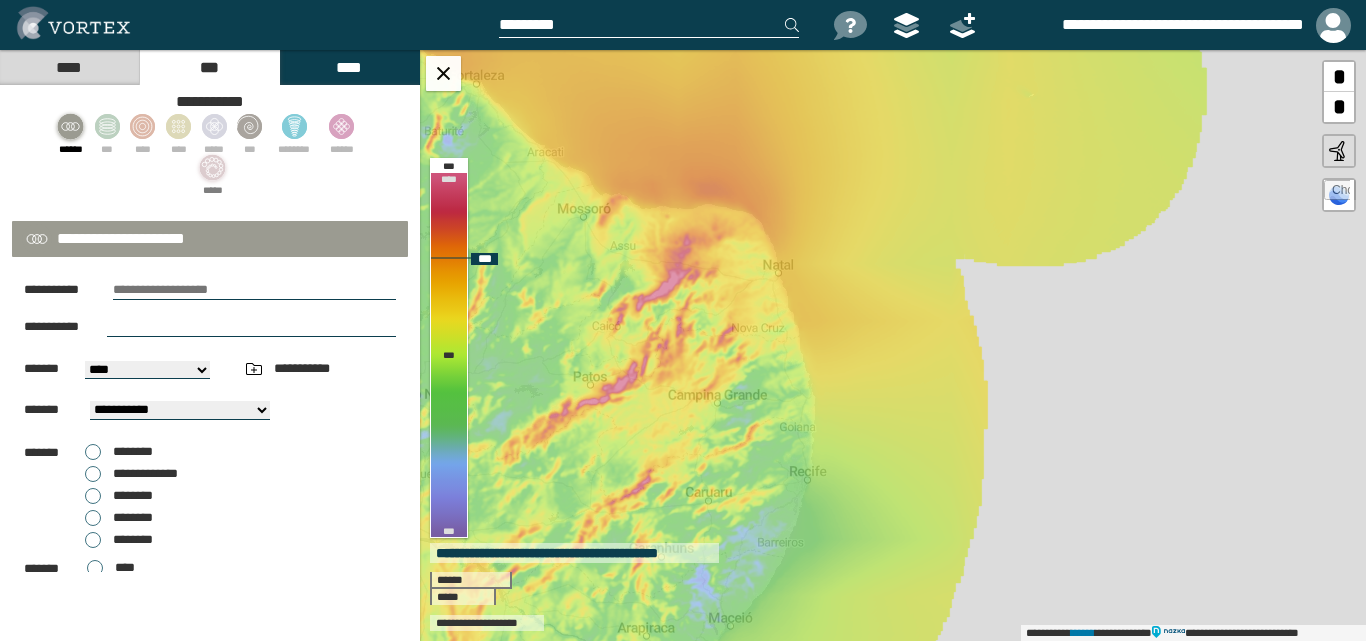 type on "**********" 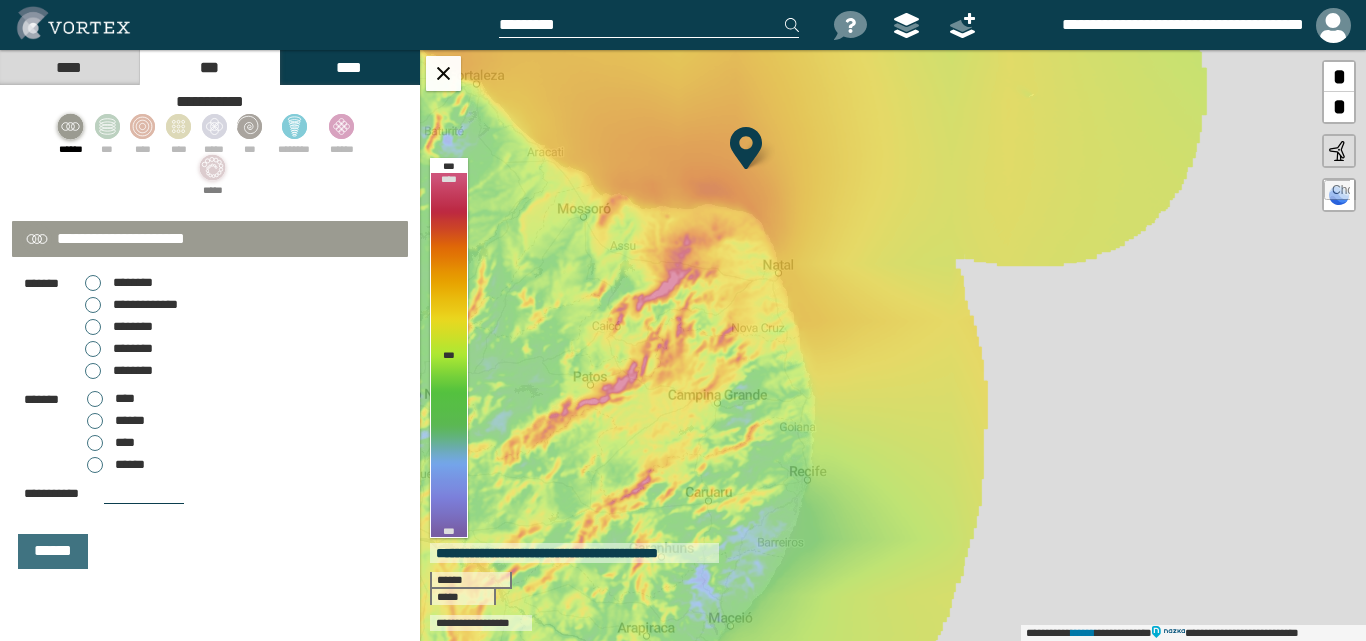 scroll, scrollTop: 172, scrollLeft: 0, axis: vertical 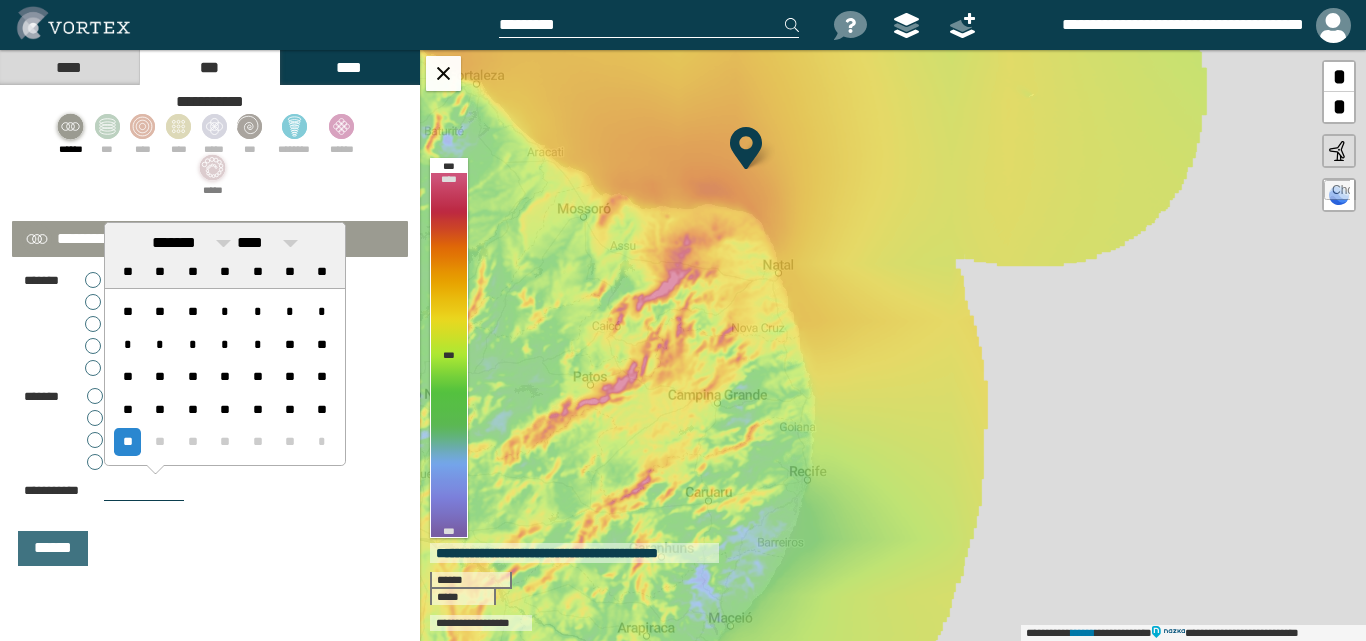 click at bounding box center [144, 491] 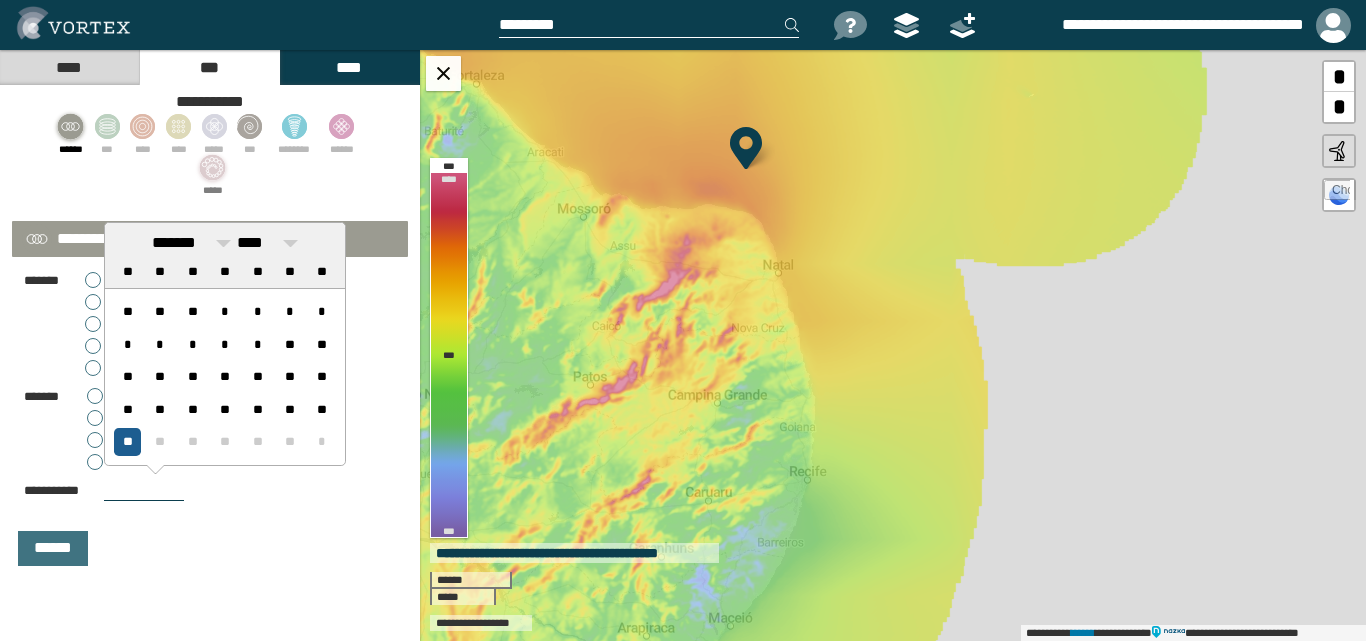 click on "**" at bounding box center (127, 441) 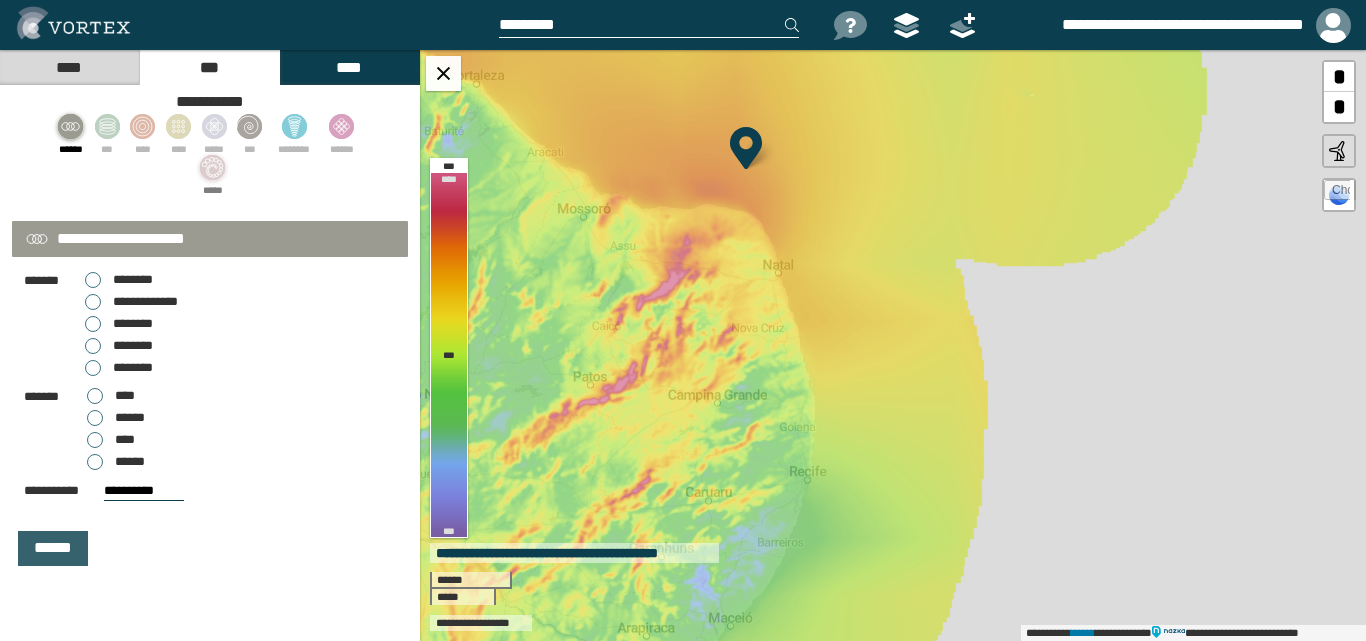click on "******" at bounding box center (53, 548) 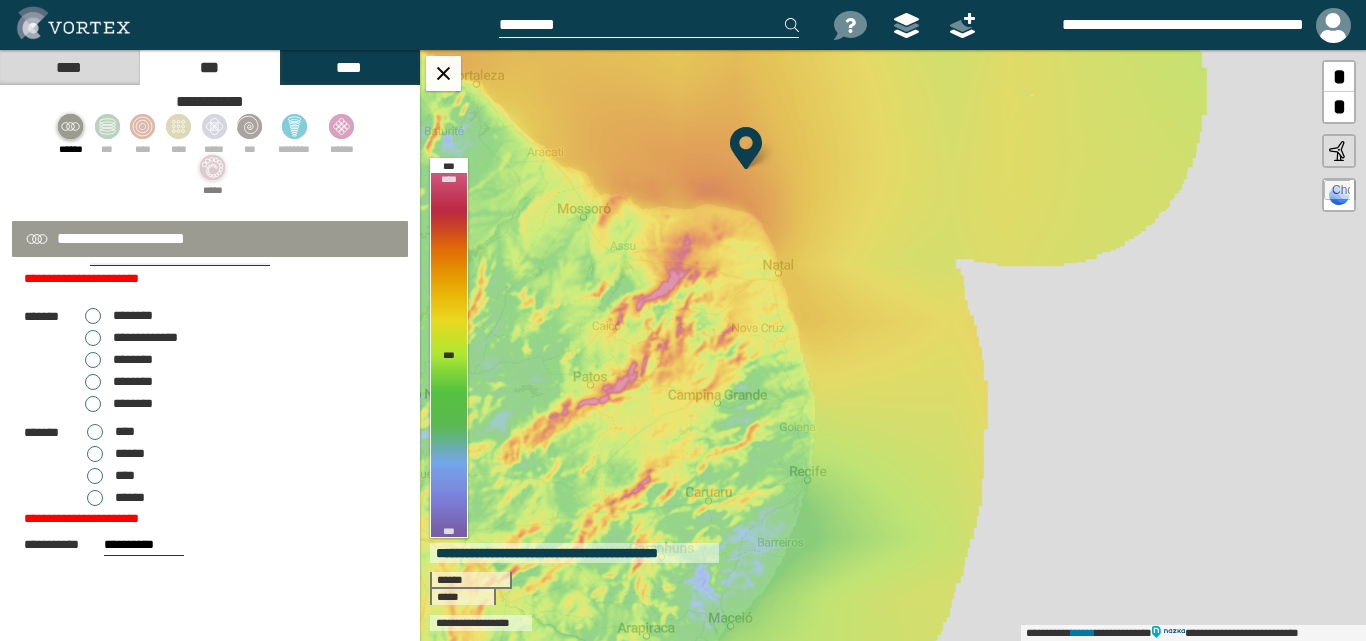 scroll, scrollTop: 208, scrollLeft: 0, axis: vertical 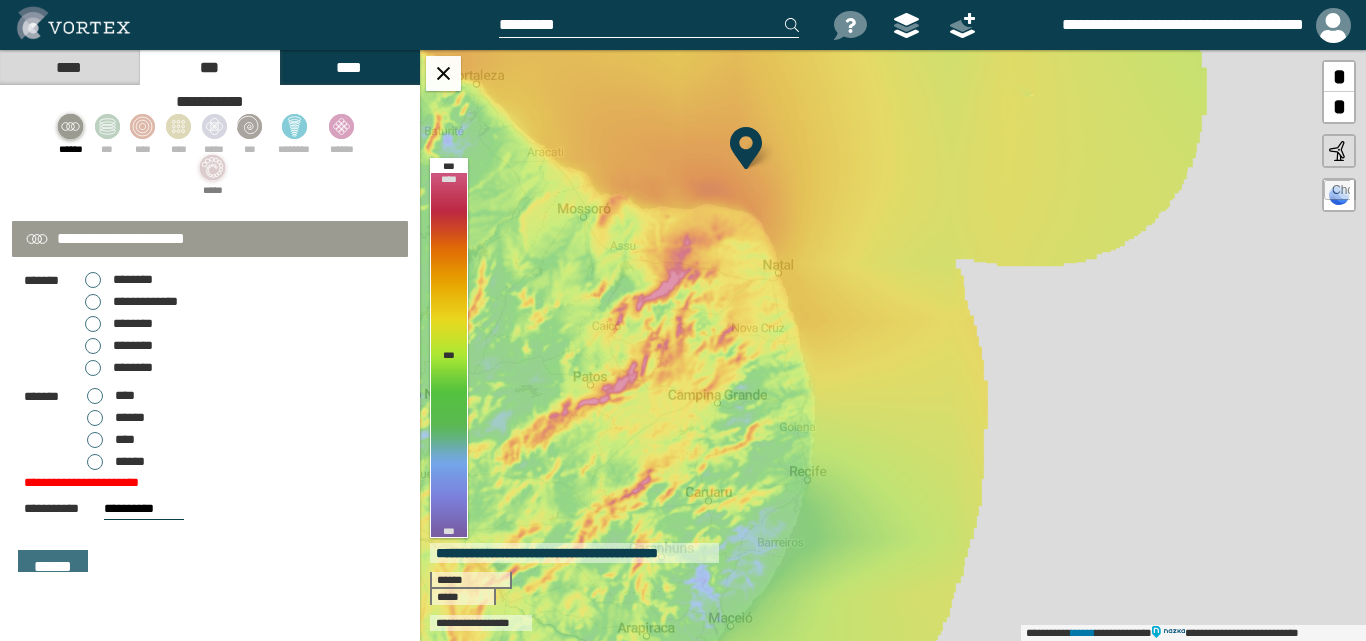 click on "****" at bounding box center (111, 440) 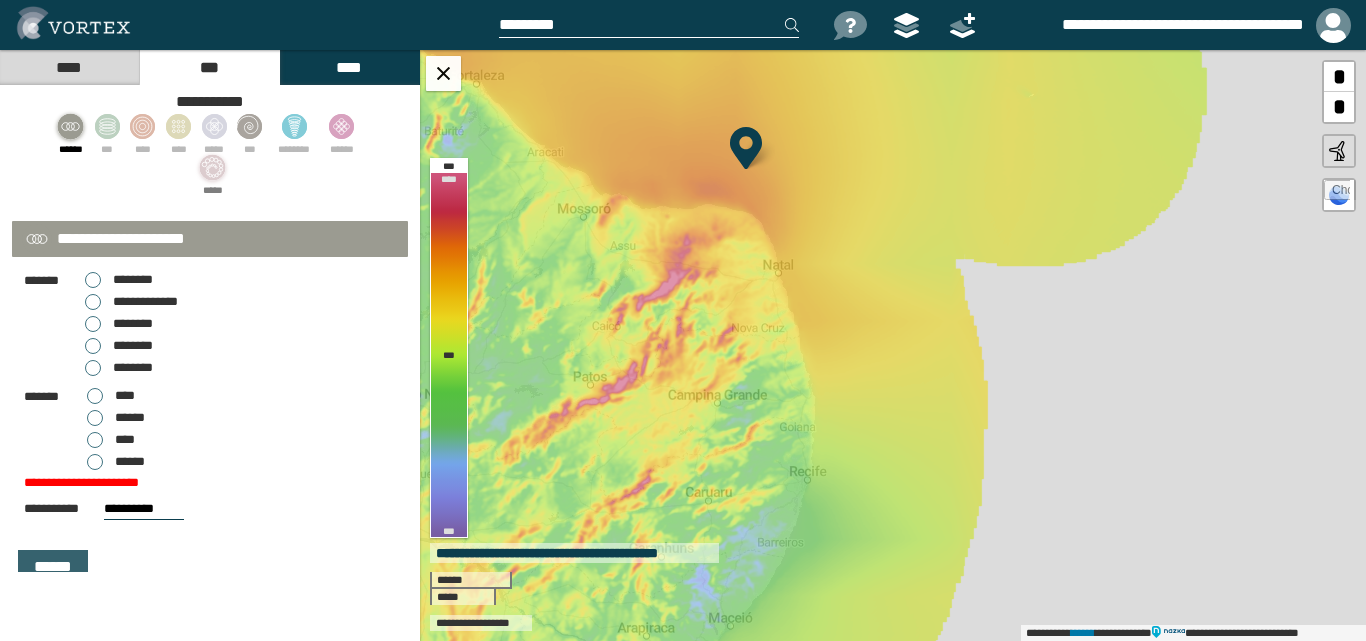 click on "******" at bounding box center [53, 567] 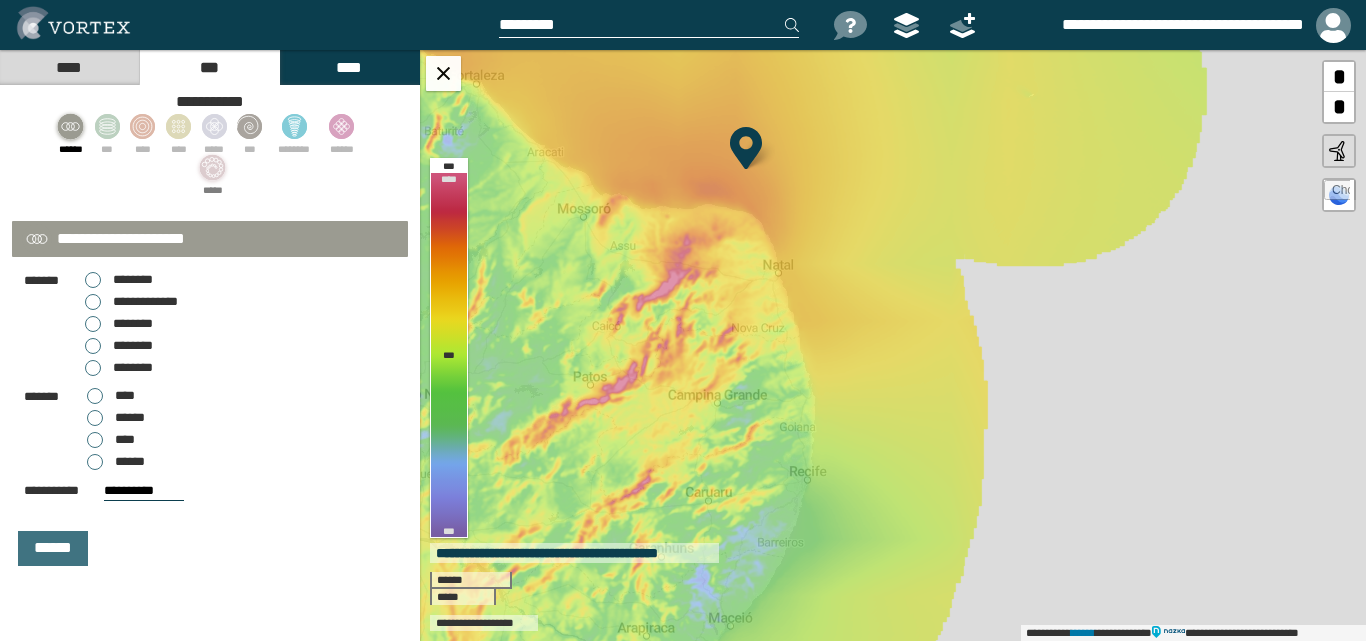 scroll, scrollTop: 0, scrollLeft: 0, axis: both 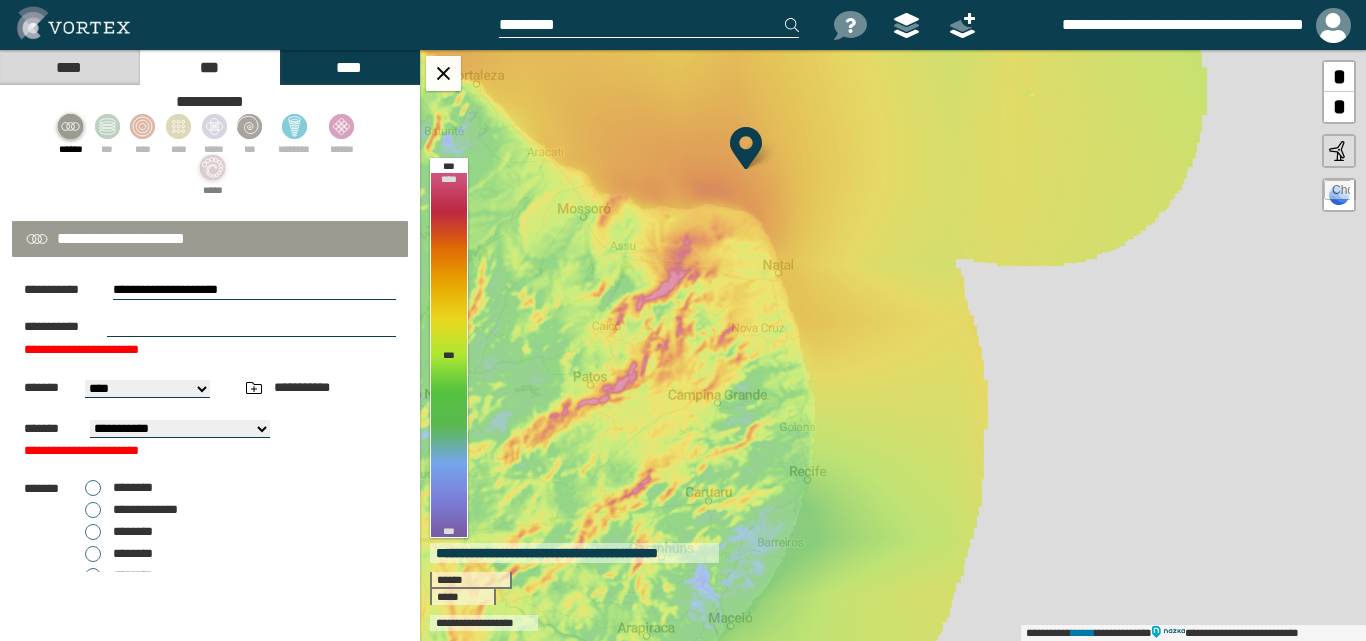 click at bounding box center (251, 327) 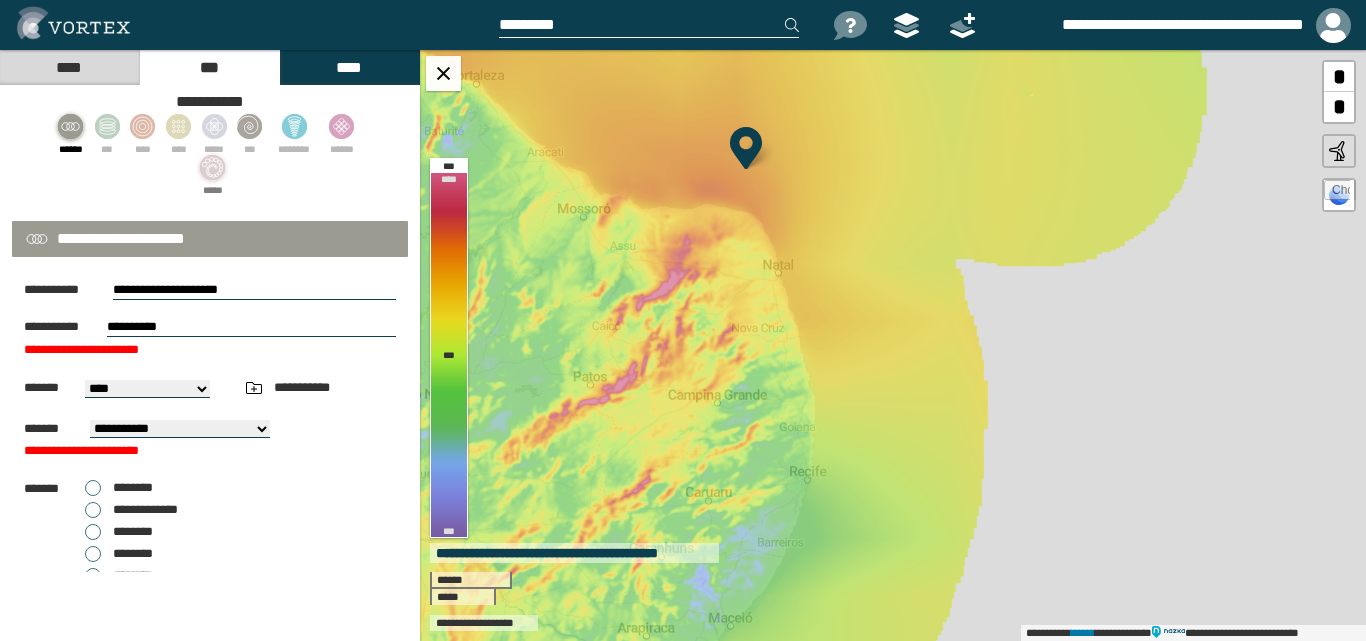 type on "**********" 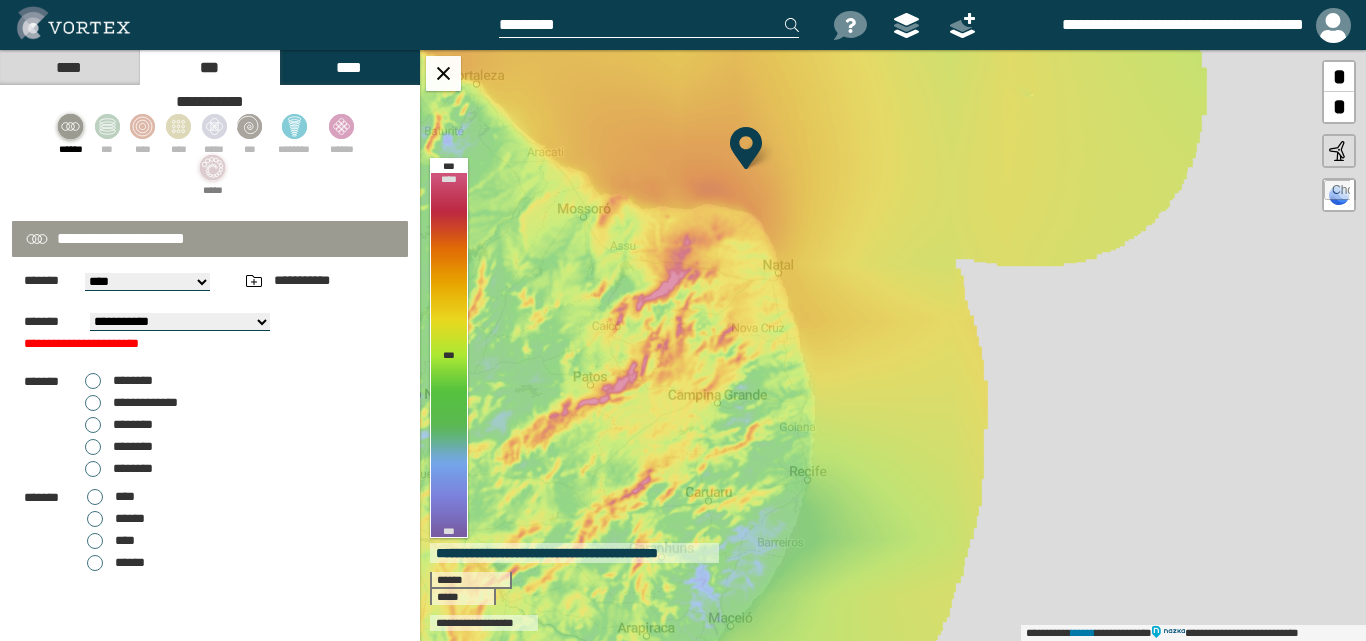 scroll, scrollTop: 208, scrollLeft: 0, axis: vertical 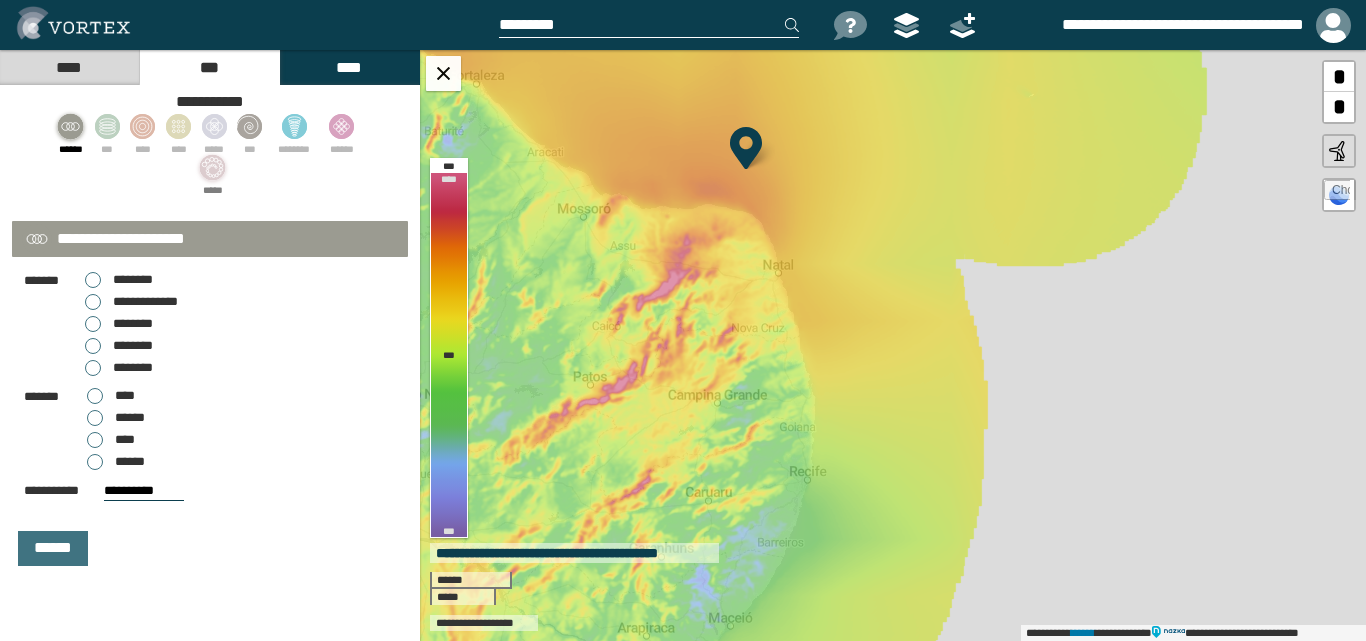 click on "******" at bounding box center [210, 548] 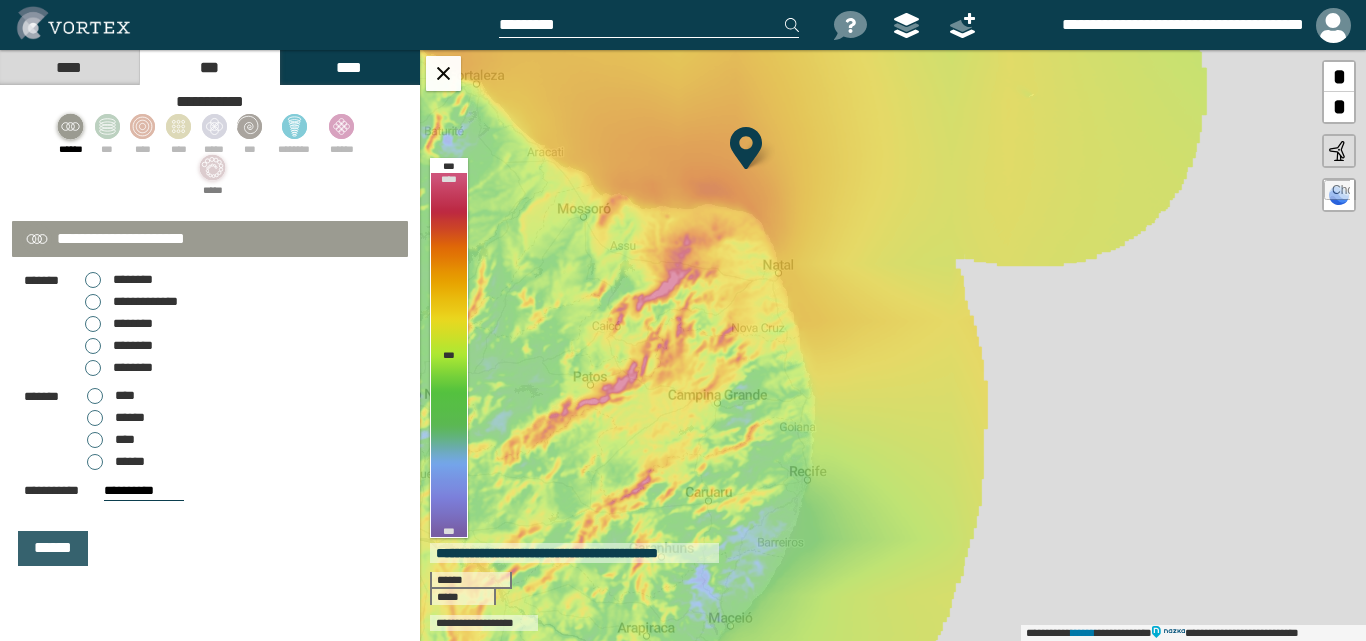click on "******" at bounding box center [53, 548] 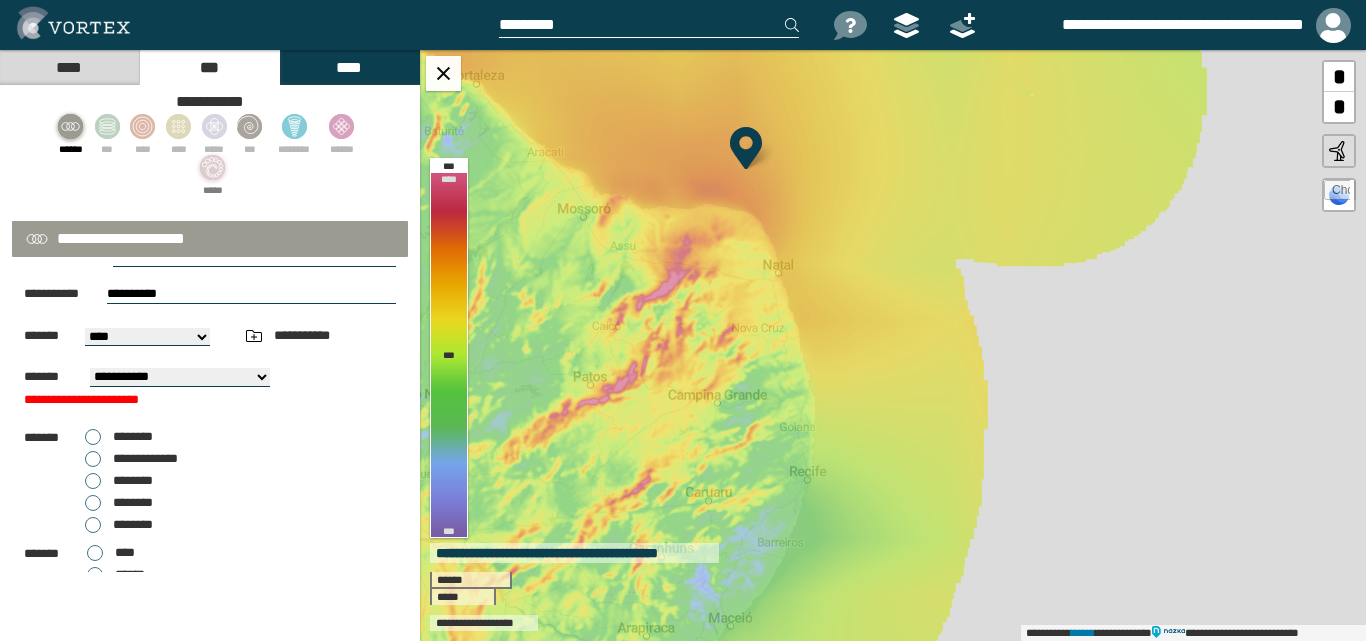 scroll, scrollTop: 0, scrollLeft: 0, axis: both 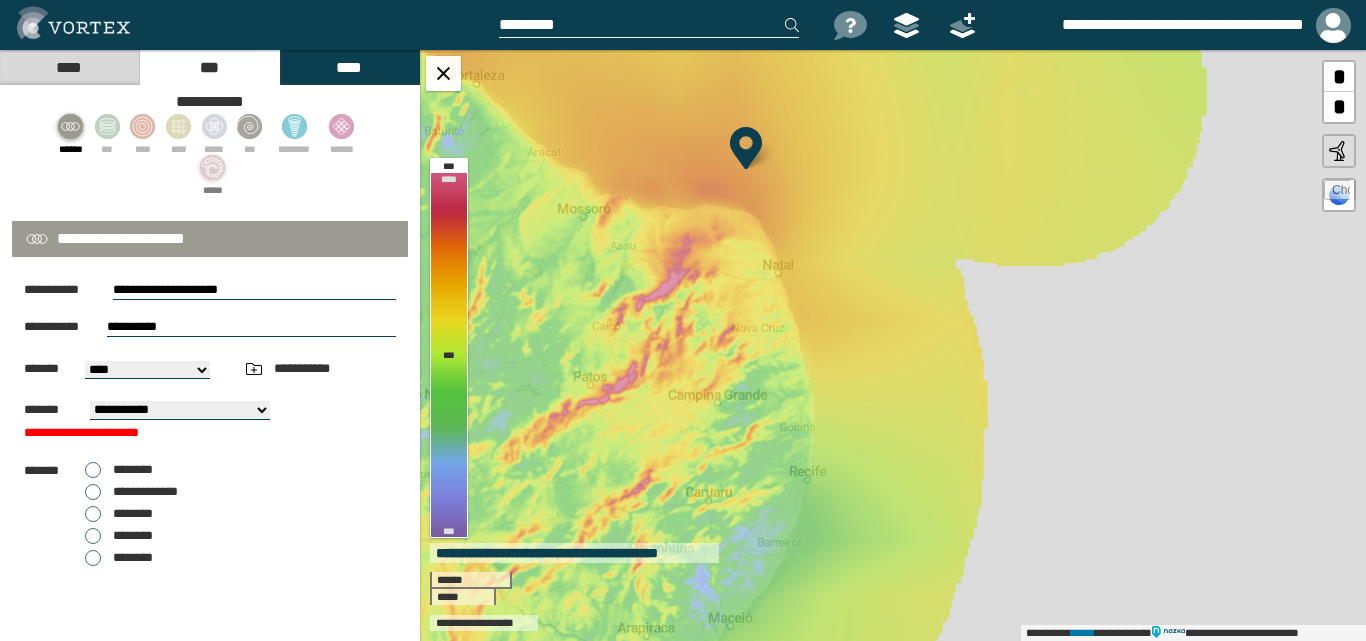 click on "**********" at bounding box center [180, 410] 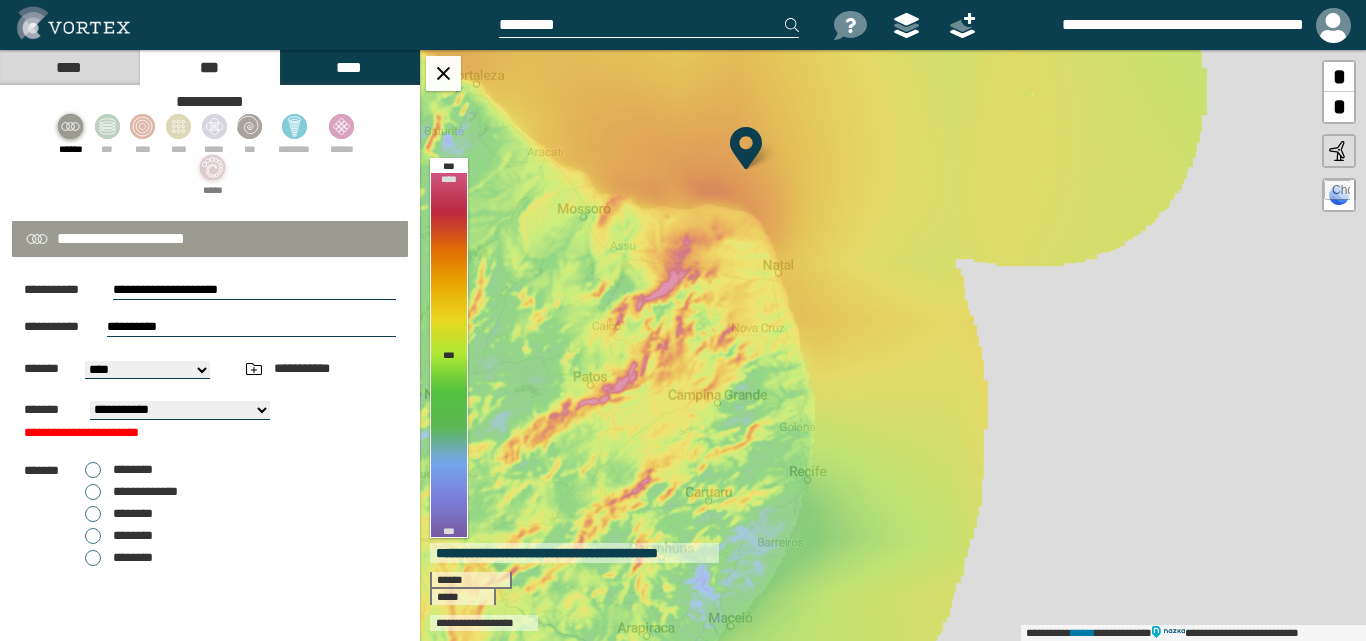 click on "**********" at bounding box center (180, 410) 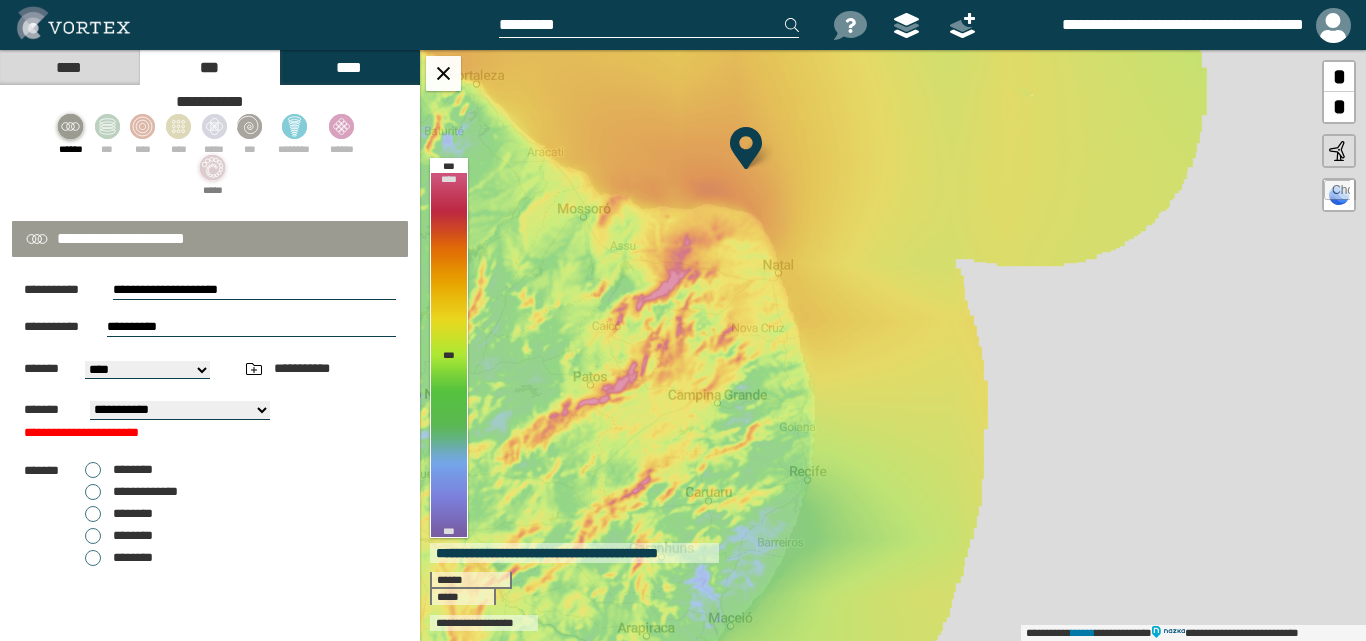 click on "[FIRST] [LAST] [COMPANY] [PRODUCT] [VERSION] [OS] [BUILD]" at bounding box center (210, 514) 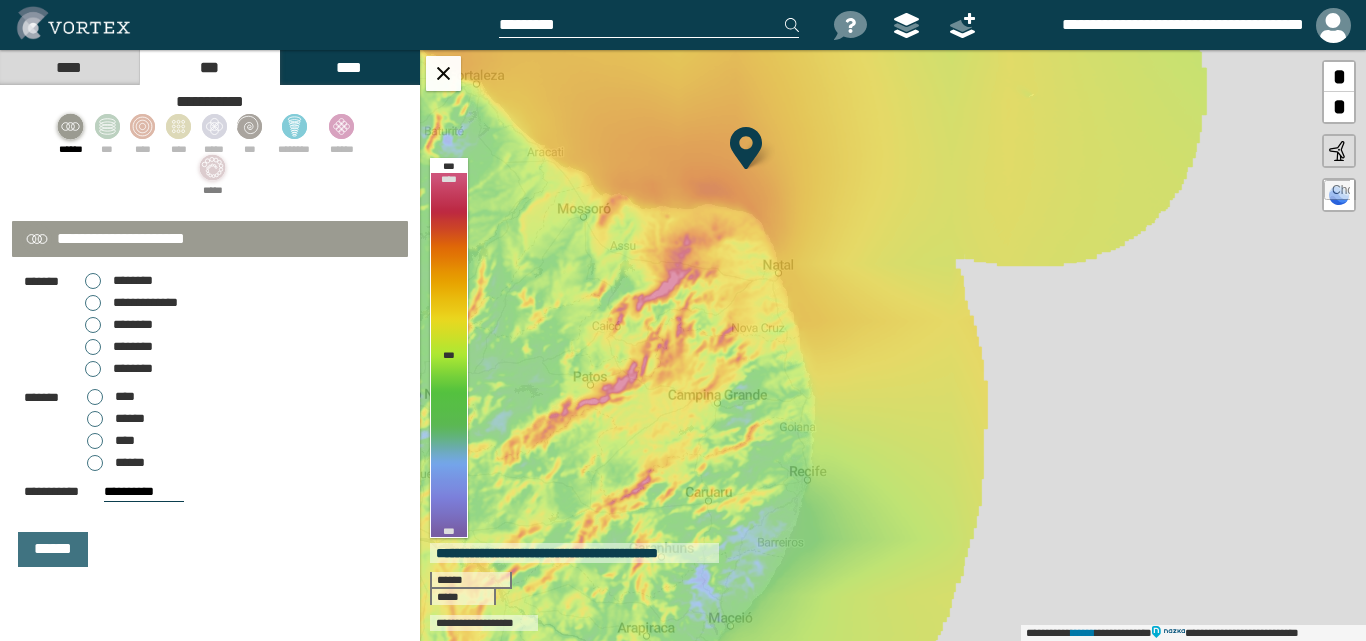 scroll, scrollTop: 190, scrollLeft: 0, axis: vertical 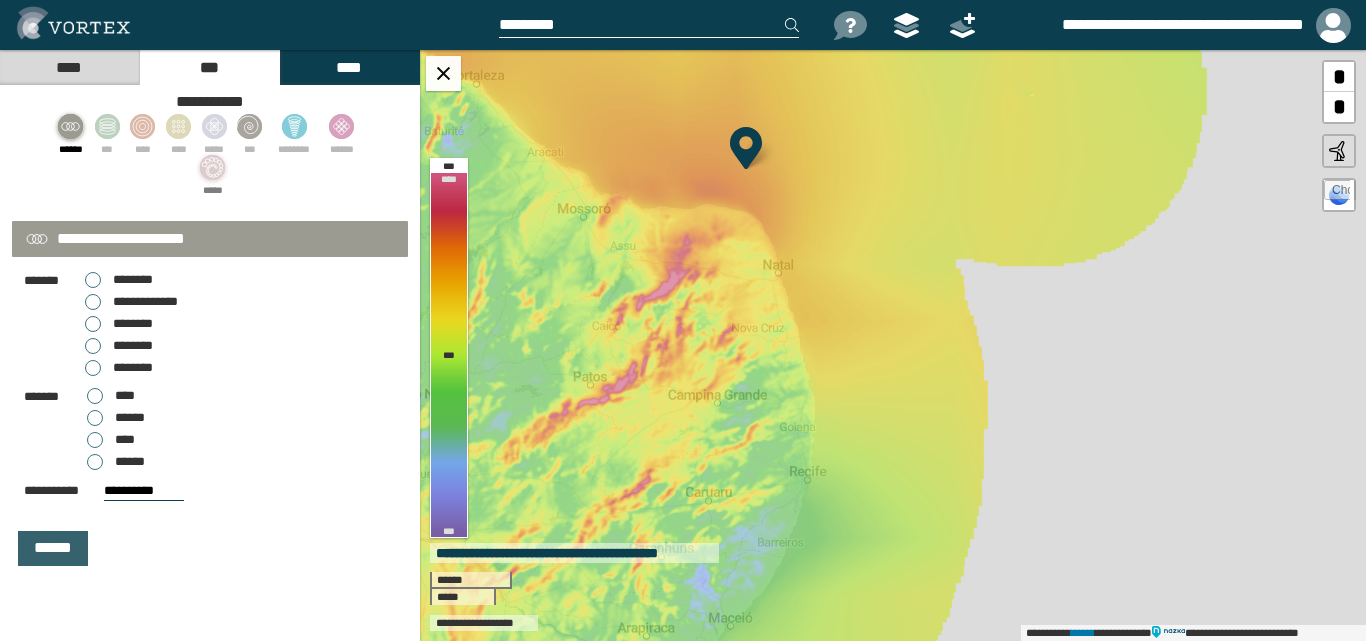 click on "******" at bounding box center (53, 548) 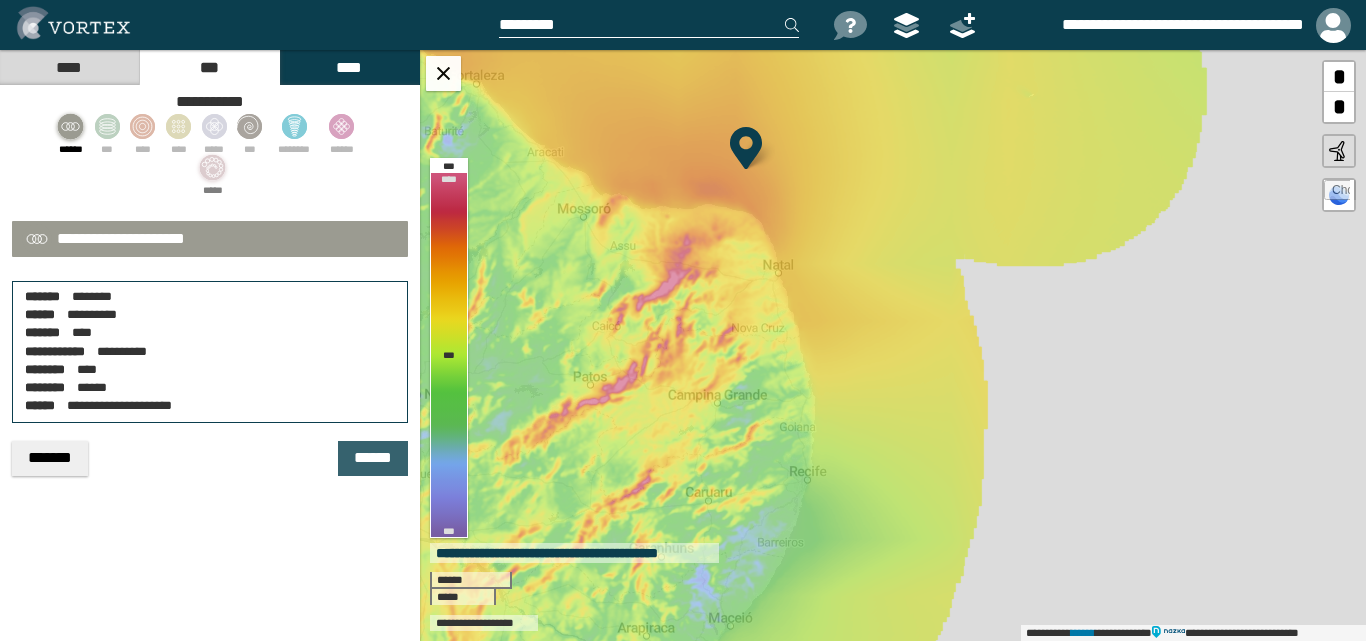 click on "******" at bounding box center [373, 458] 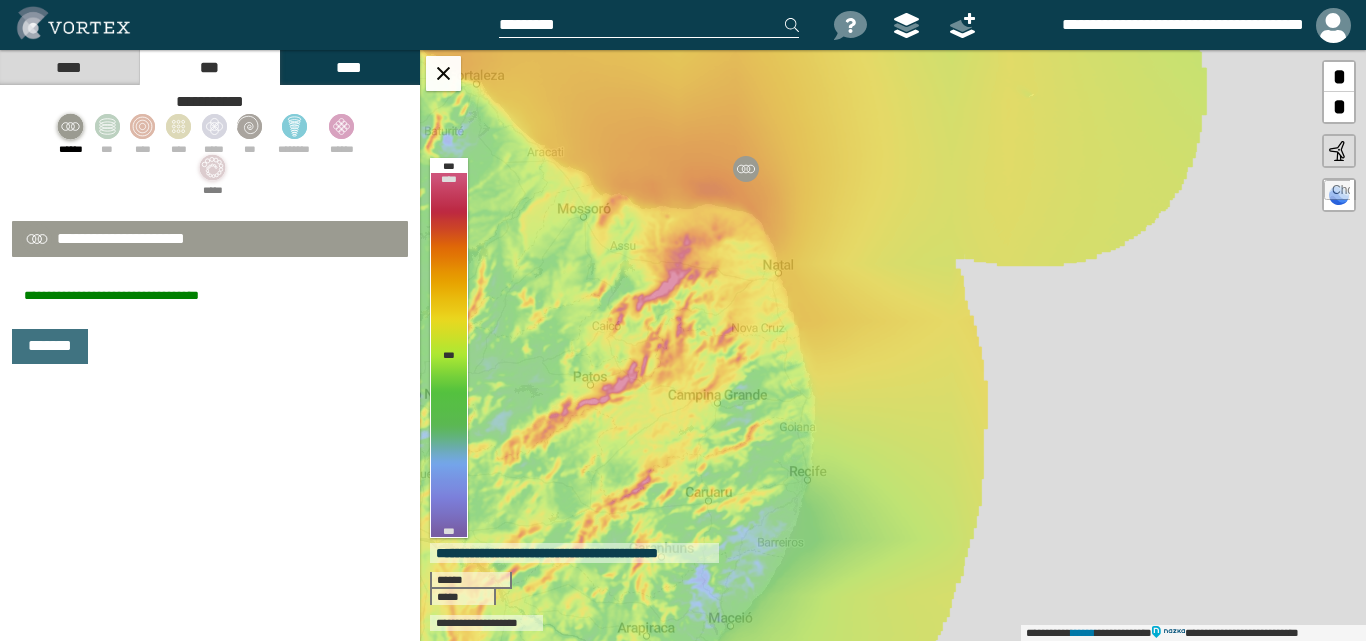 click on "****" at bounding box center [69, 67] 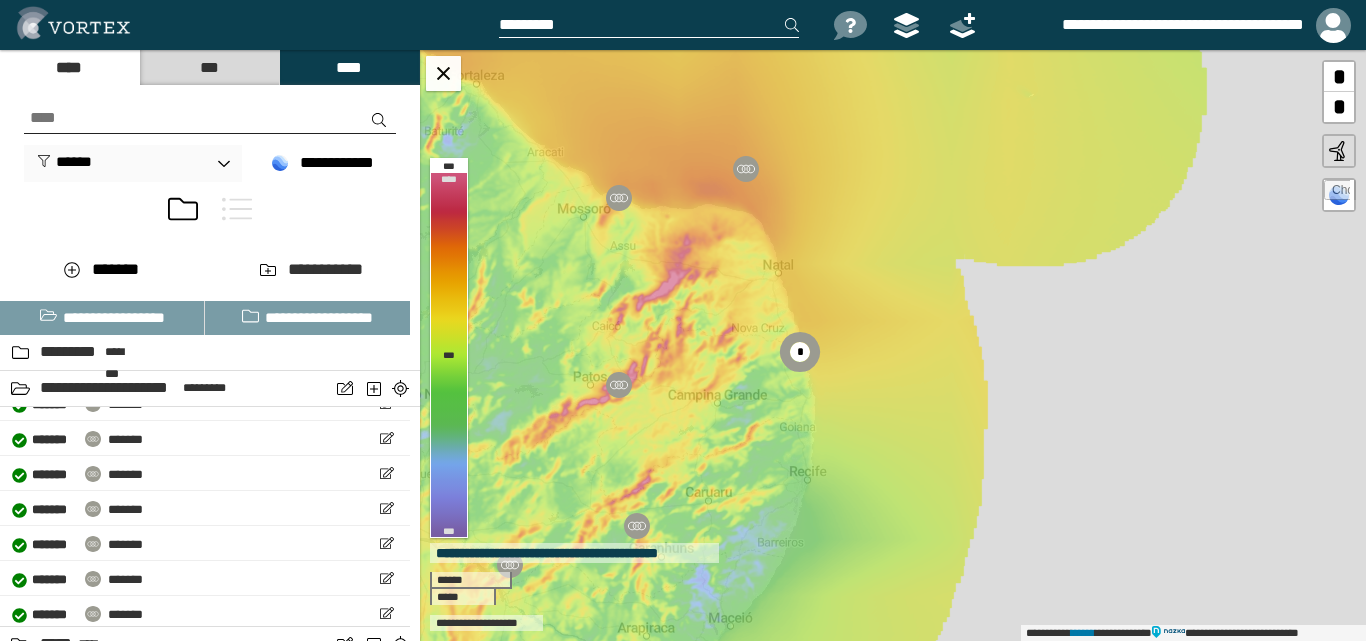 scroll, scrollTop: 201, scrollLeft: 0, axis: vertical 